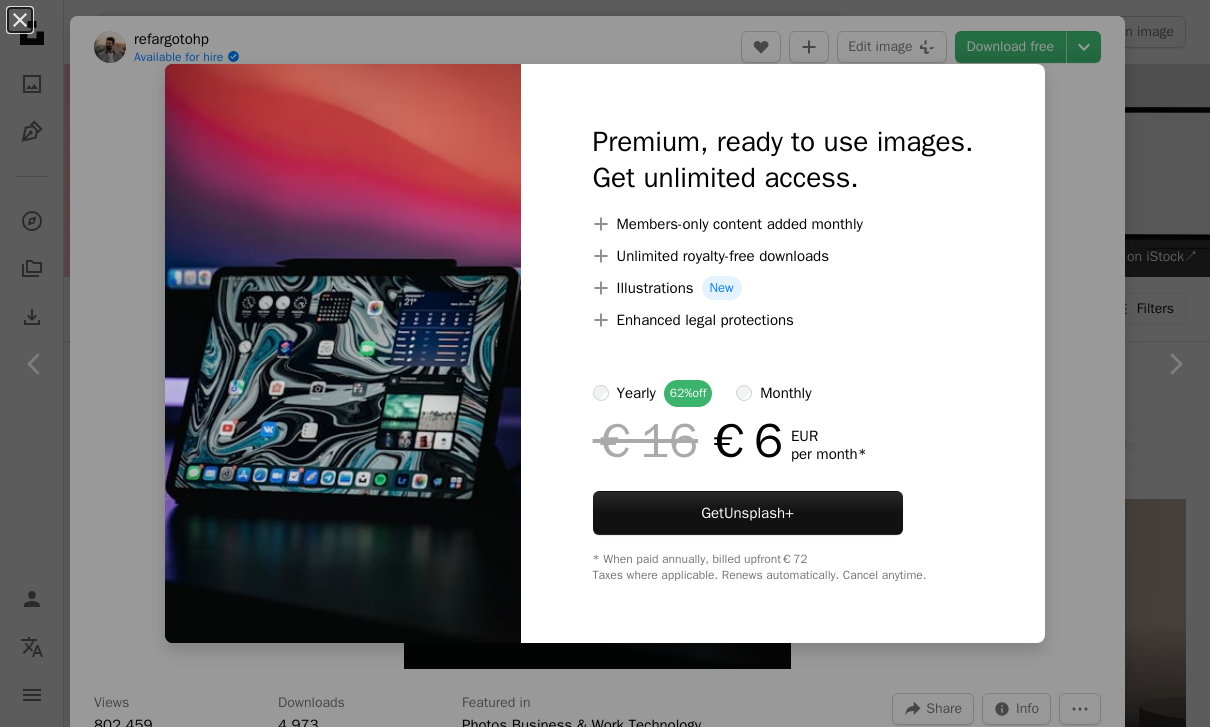 scroll, scrollTop: 10427, scrollLeft: 0, axis: vertical 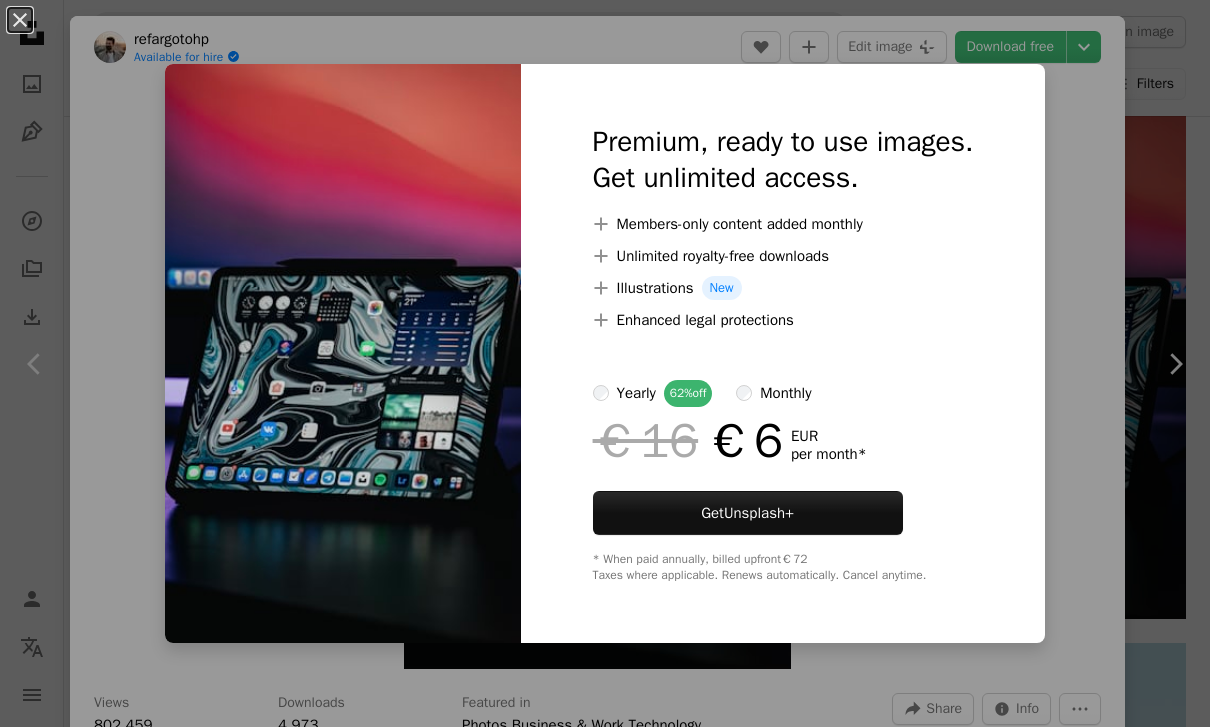 click on "An X shape Premium, ready to use images. Get unlimited access. A plus sign Members-only content added monthly A plus sign Unlimited royalty-free downloads A plus sign Illustrations  New A plus sign Enhanced legal protections yearly 62%  off monthly €16   €6 EUR per month * Get  Unsplash+ * When paid annually, billed upfront  €72 Taxes where applicable. Renews automatically. Cancel anytime." at bounding box center [605, 363] 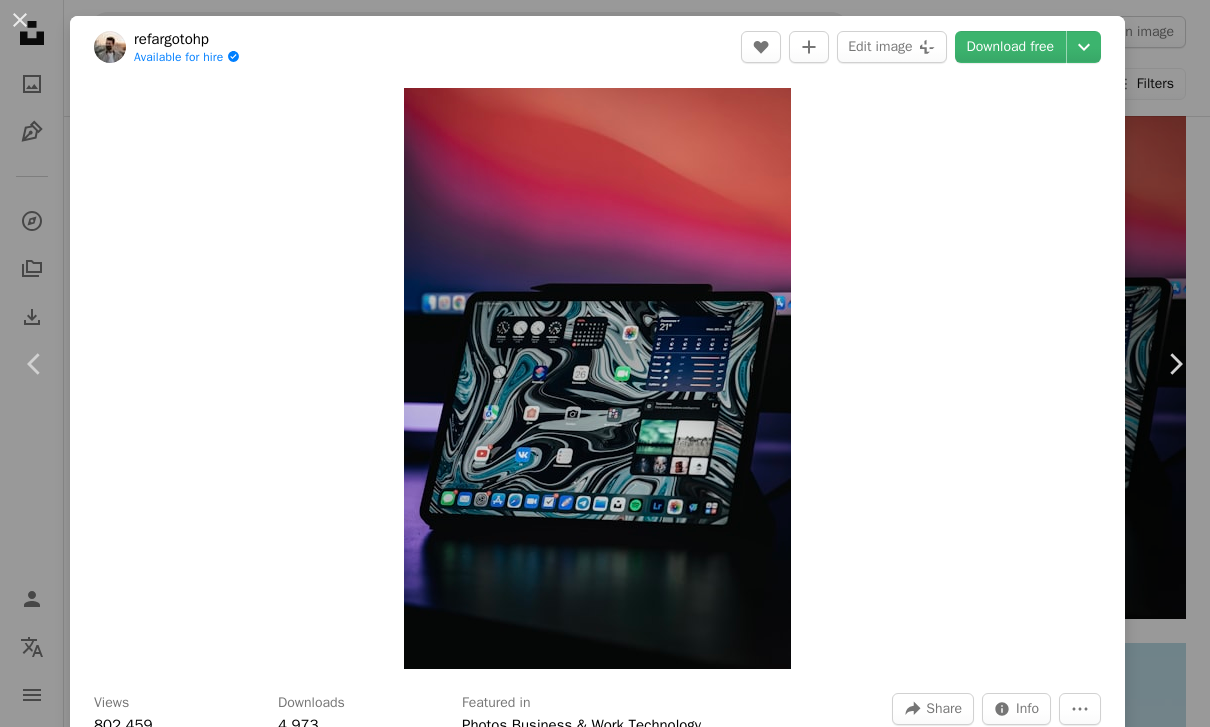 click on "Zoom in" at bounding box center (597, 378) 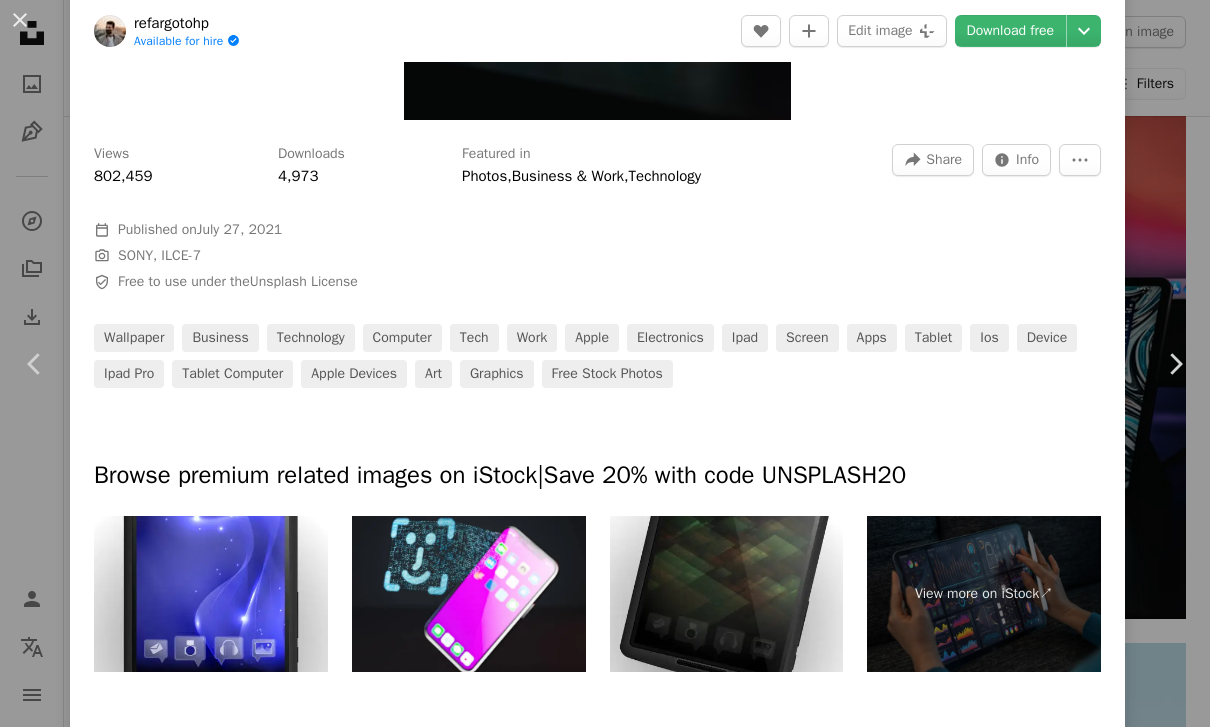 scroll, scrollTop: 551, scrollLeft: 0, axis: vertical 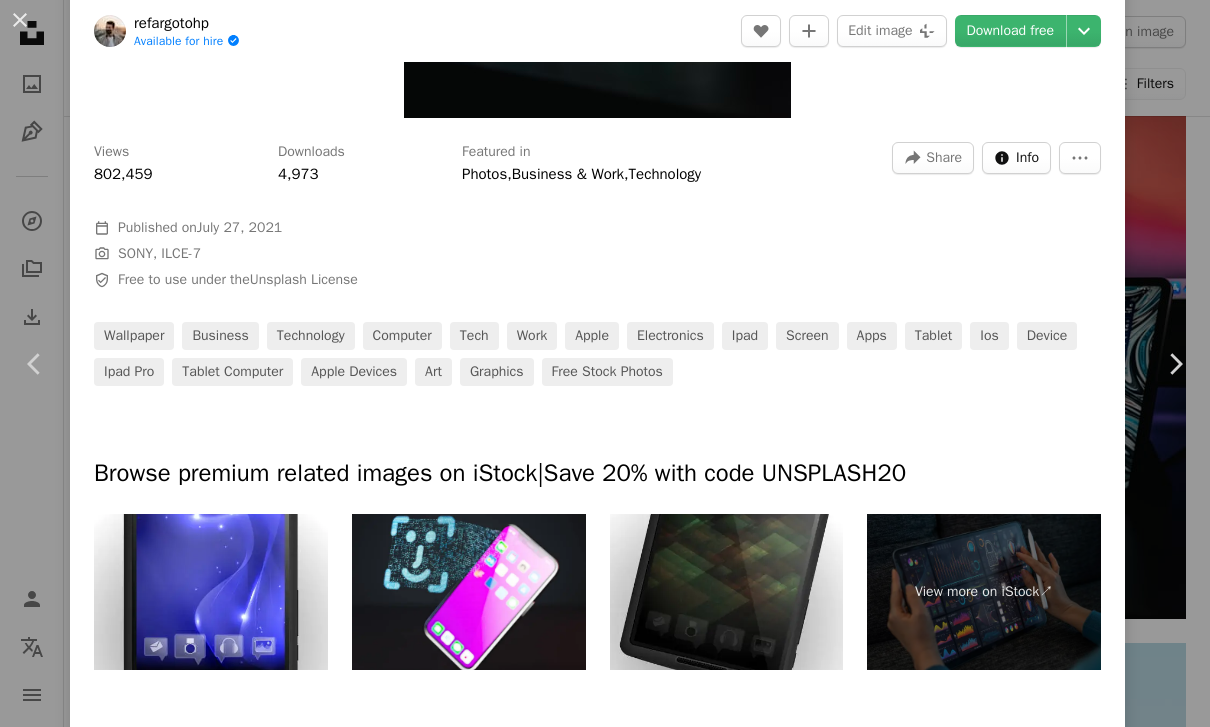 click on "Info" at bounding box center [1027, 158] 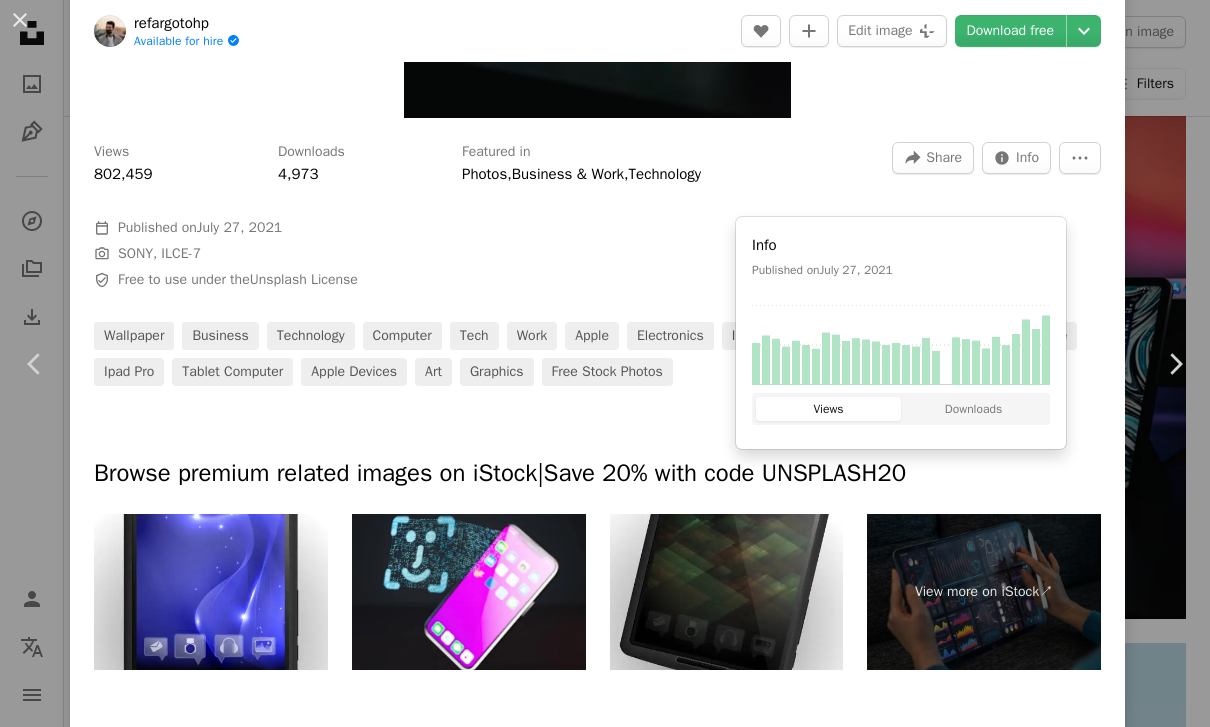 click on "Views 802,459 Downloads 4,973 Featured in Photos ,  Business & Work ,  Technology A forward-right arrow Share Info icon Info More Actions Calendar outlined Published on  July 27, 2021 Camera SONY, ILCE-7 Safety Free to use under the  Unsplash License wallpaper business technology computer tech work apple electronics ipad screen apps tablet ios device ipad pro tablet computer apple devices art graphics Free stock photos" at bounding box center (597, 257) 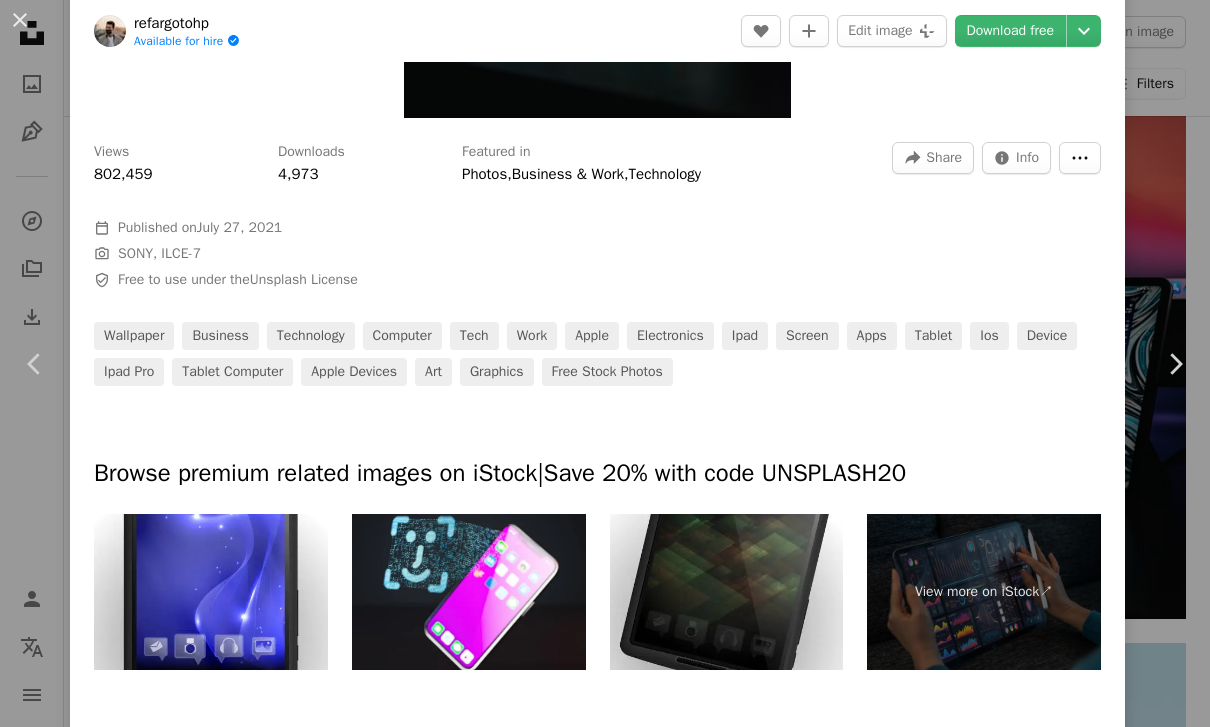 click on "More Actions" 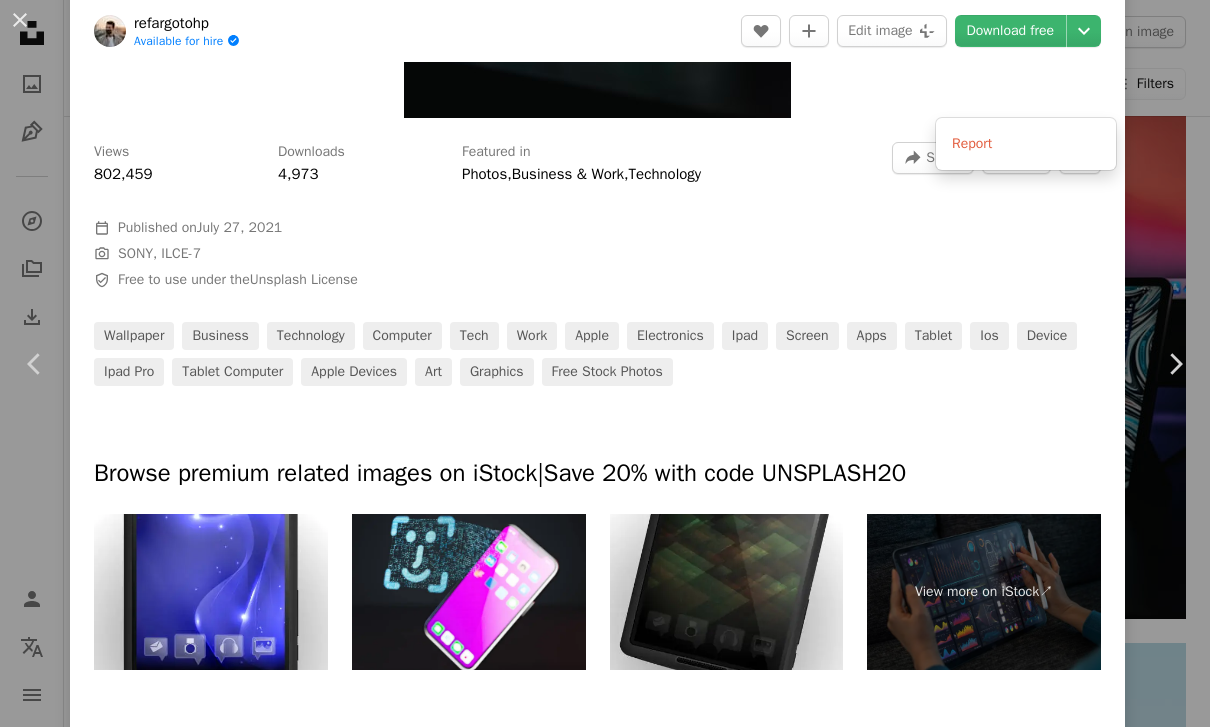 click on "An X shape Chevron left Chevron right [USERNAME] Available for hire A checkmark inside of a circle A heart A plus sign Edit image   Plus sign for Unsplash+ Download free Chevron down Zoom in Views 802,459 Downloads 4,973 Featured in Photos ,  Business & Work ,  Technology A forward-right arrow Share Info icon Info More Actions Calendar outlined Published on  July 27, 2021 Camera SONY, ILCE-7 Safety Free to use under the  Unsplash License wallpaper business technology computer tech work apple electronics ipad screen apps tablet ios device ipad pro tablet computer apple devices art graphics Free stock photos Browse premium related images on iStock  |  Save 20% with code UNSPLASH20 View more on iStock  ↗ Related images A heart A plus sign [FIRST] Arrow pointing down Plus sign for Unsplash+ A heart A plus sign [FIRST] For  Unsplash+ A lock   Purchase A heart A plus sign [FIRST] Arrow pointing down A heart A plus sign [FIRST] Available for hire A checkmark inside of a circle" at bounding box center (605, 363) 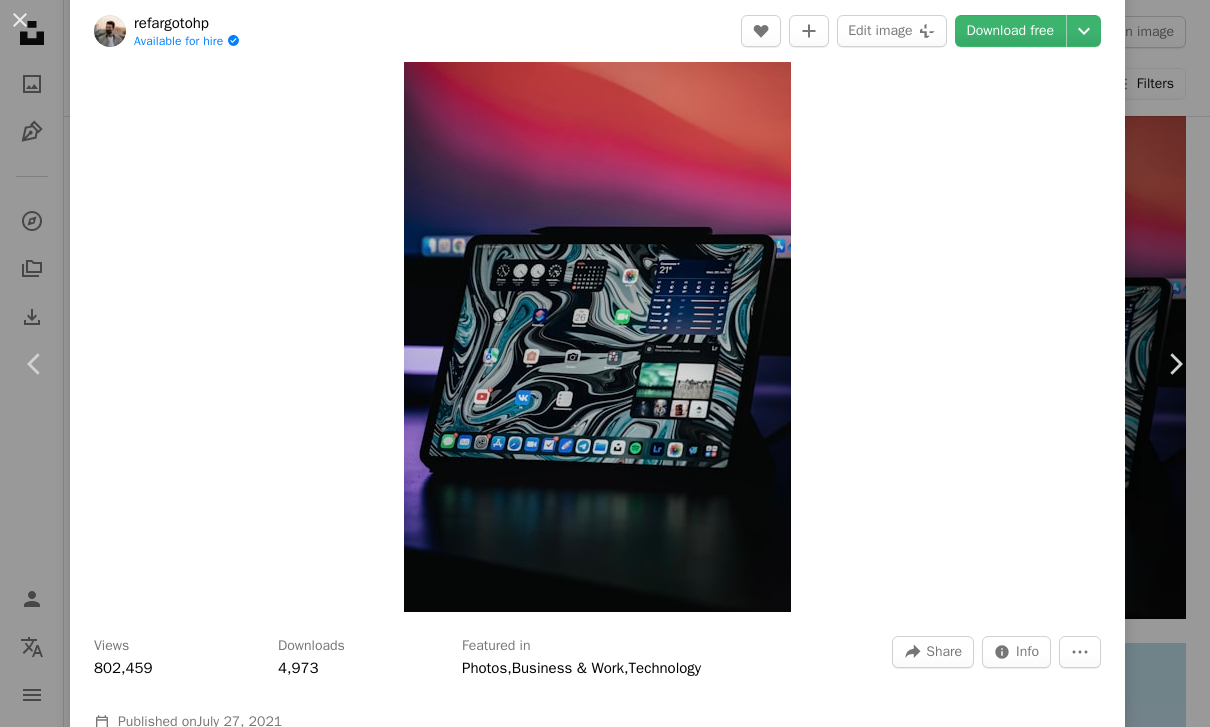 scroll, scrollTop: 44, scrollLeft: 0, axis: vertical 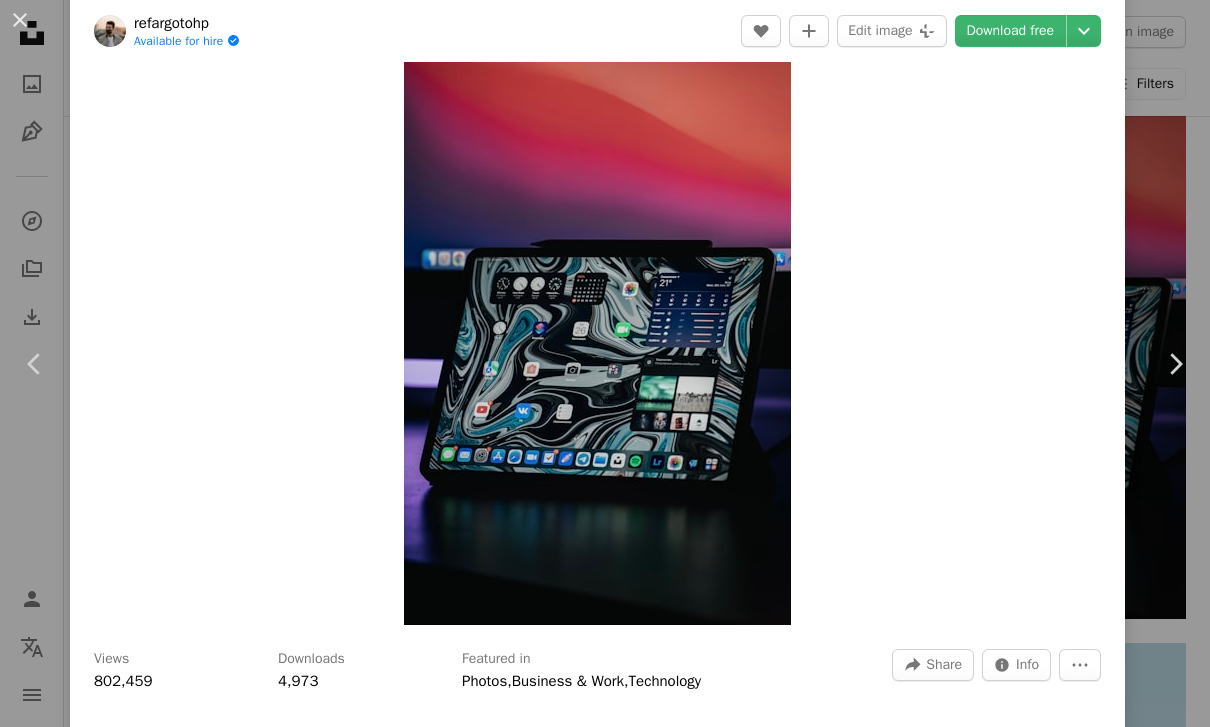 click at bounding box center (597, 334) 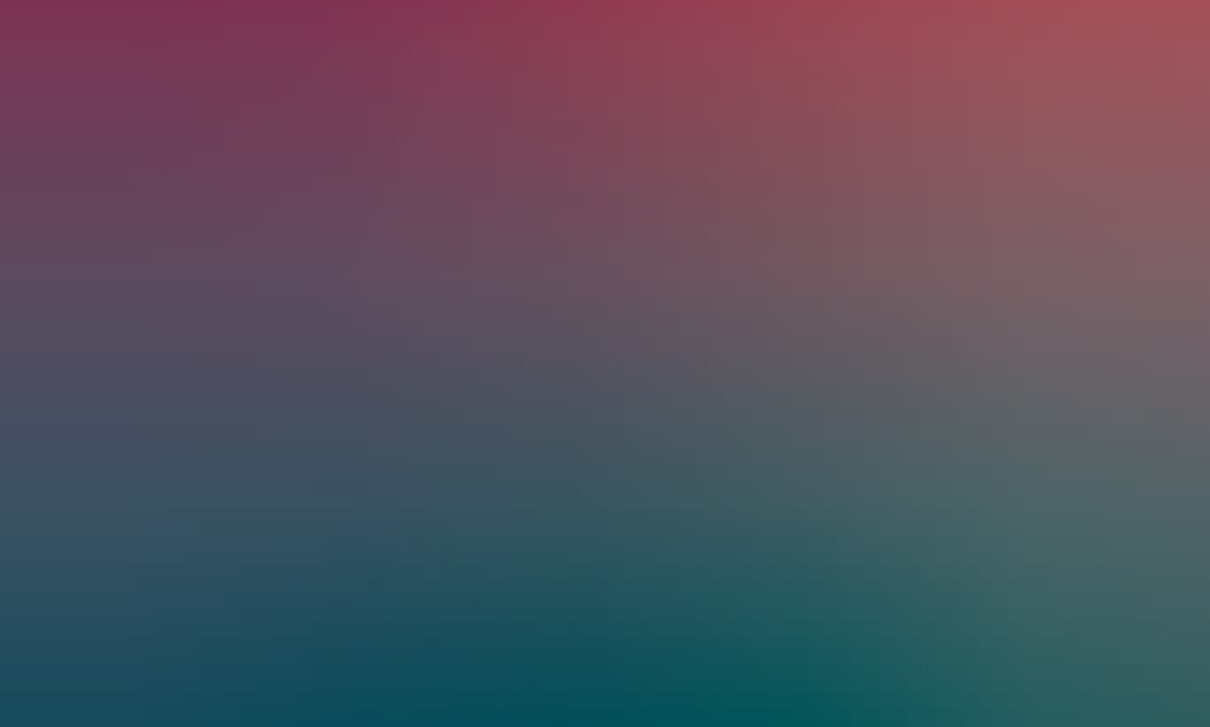 scroll, scrollTop: 525, scrollLeft: 0, axis: vertical 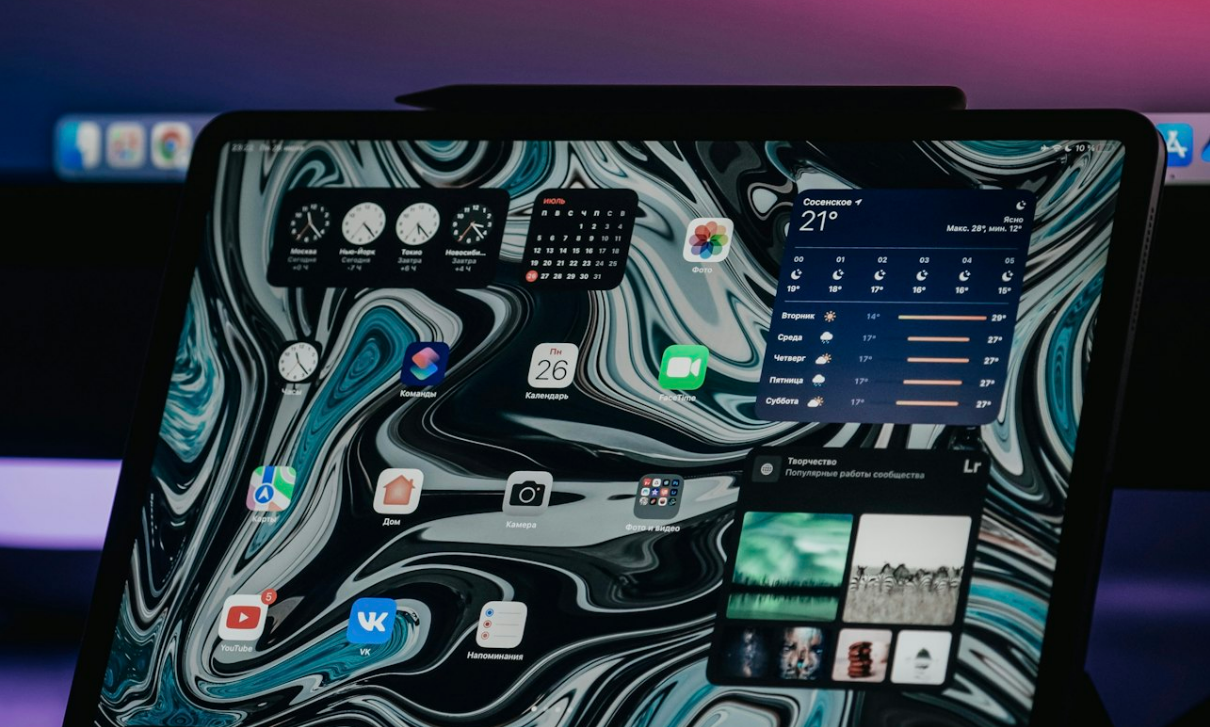 click at bounding box center (605, 383) 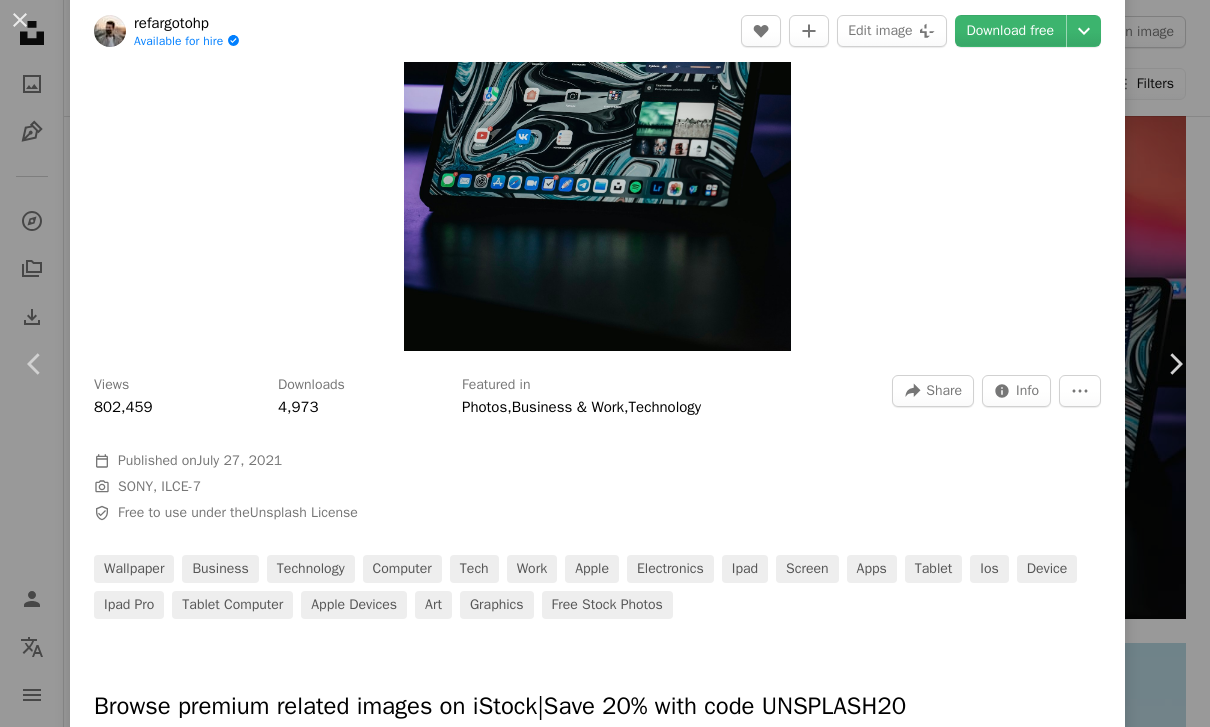 scroll, scrollTop: 316, scrollLeft: 0, axis: vertical 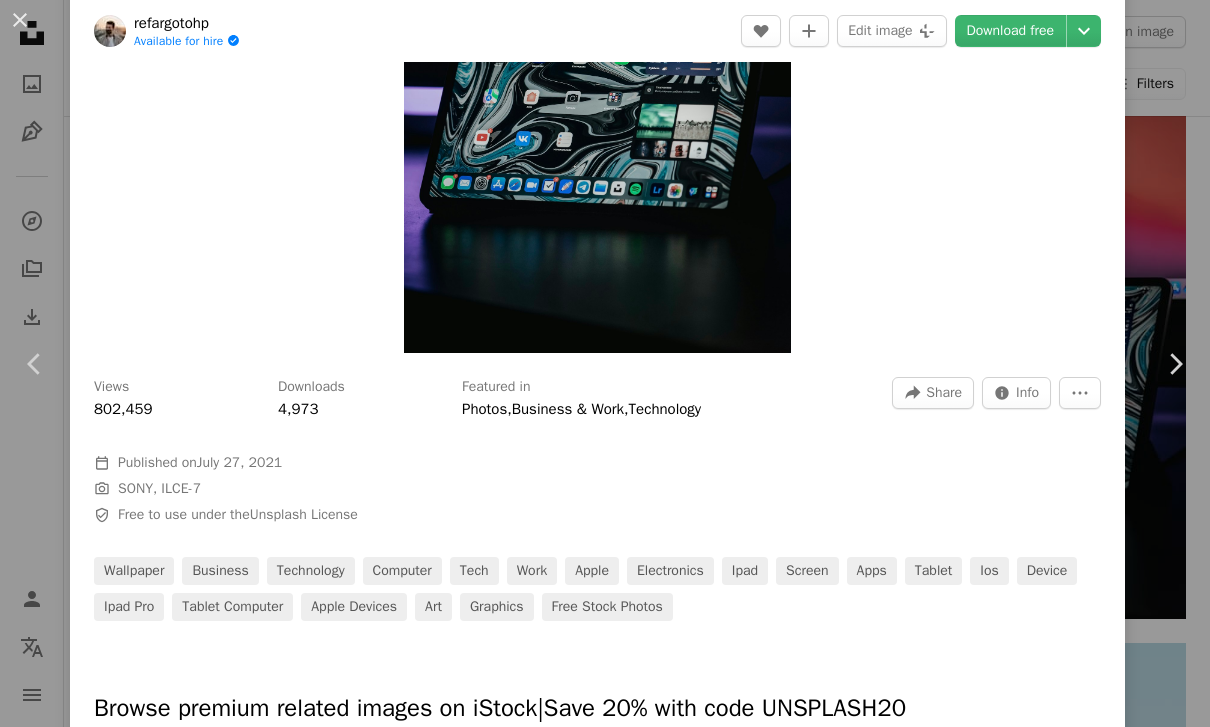 click on "Chevron right" 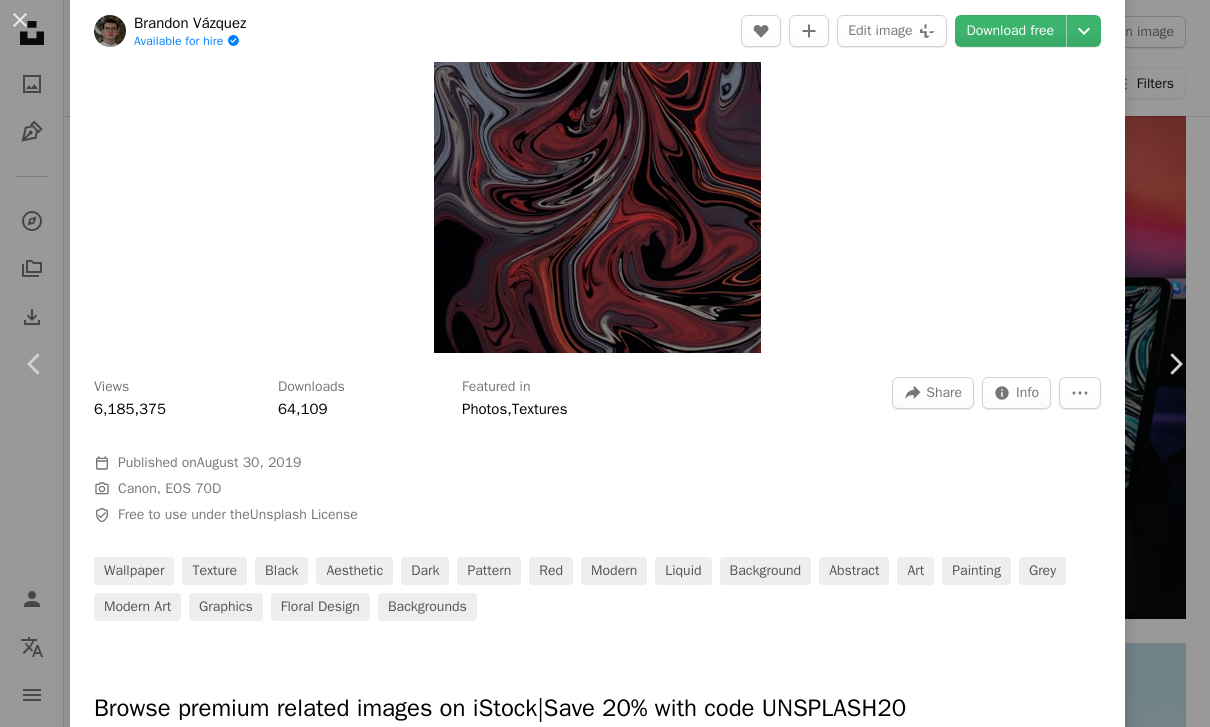 scroll, scrollTop: 0, scrollLeft: 0, axis: both 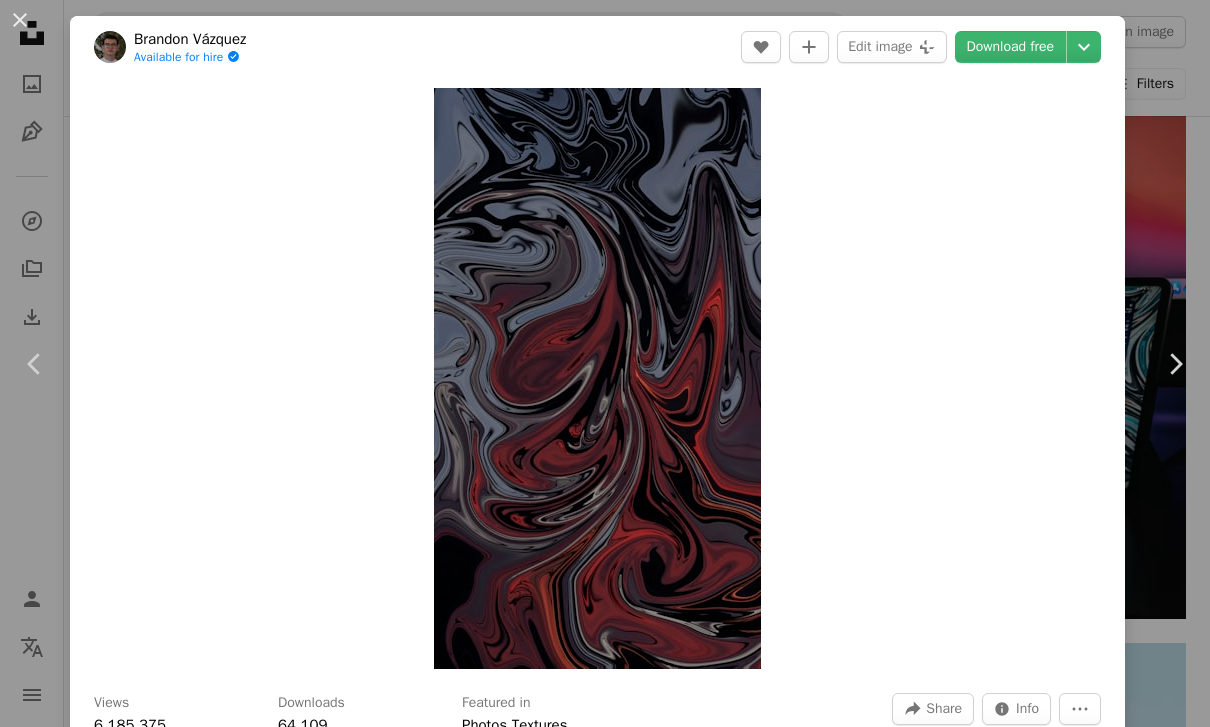 click on "Chevron left" 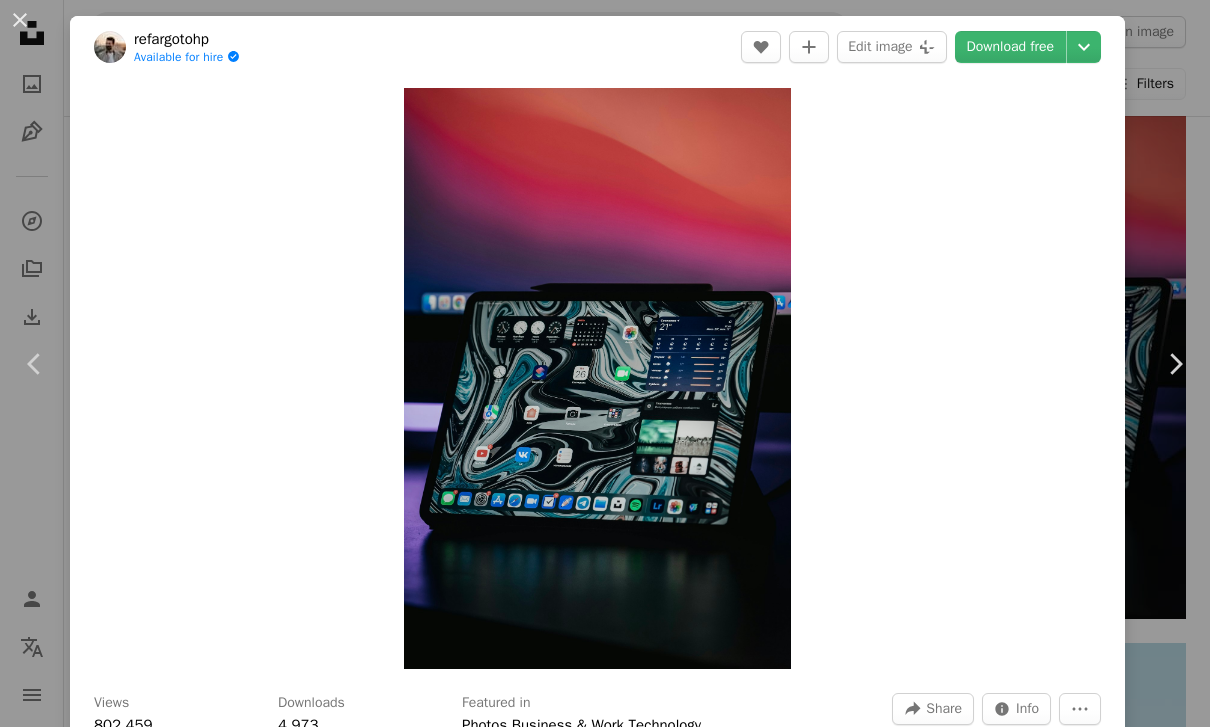 click on "refargotohp" at bounding box center (187, 39) 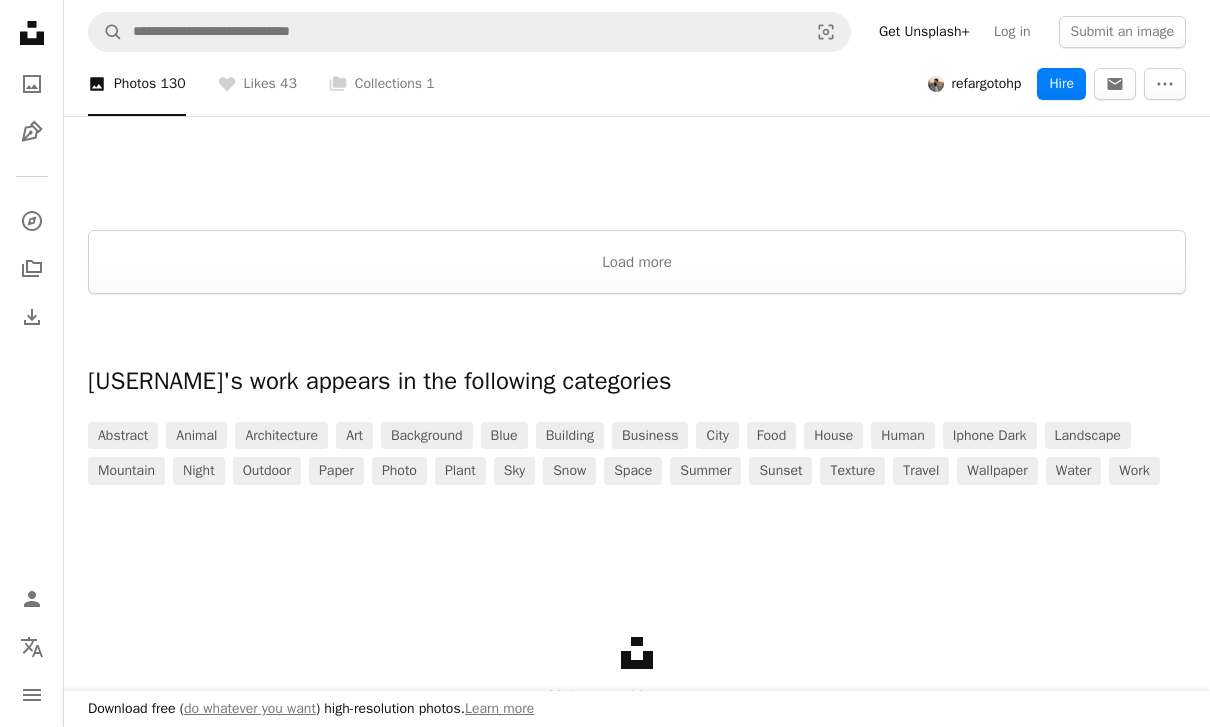 scroll, scrollTop: 2454, scrollLeft: 0, axis: vertical 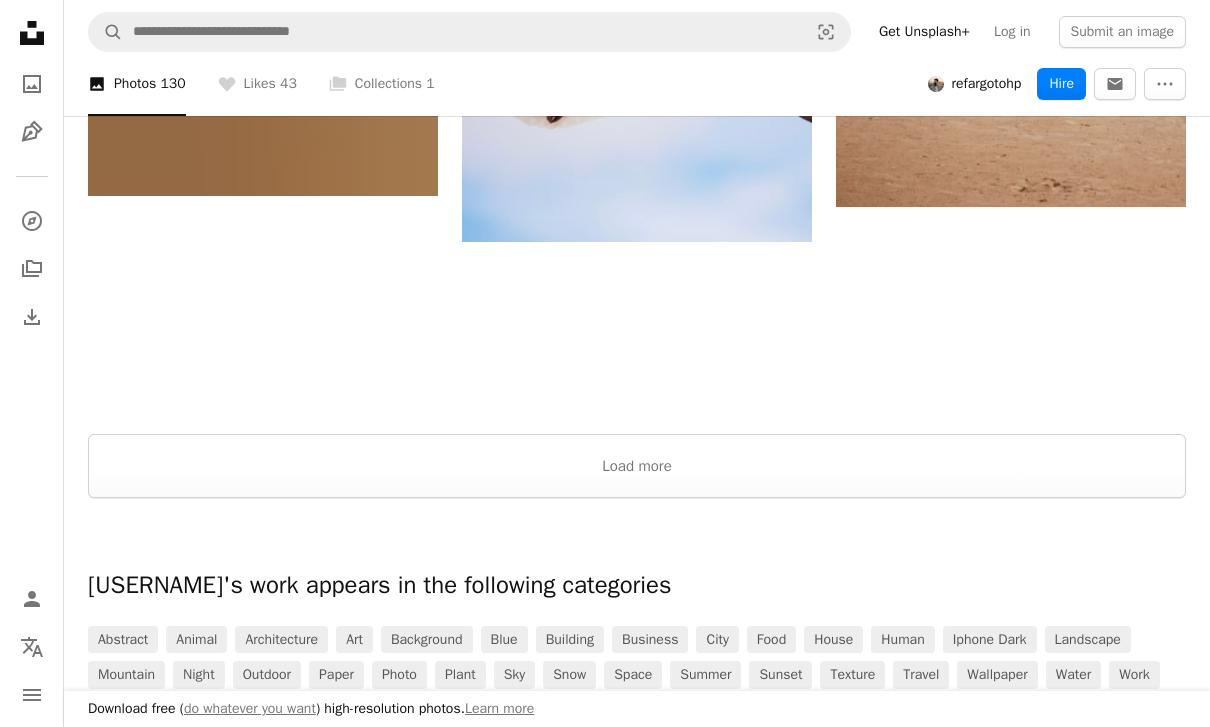 click on "Load more" at bounding box center (637, 466) 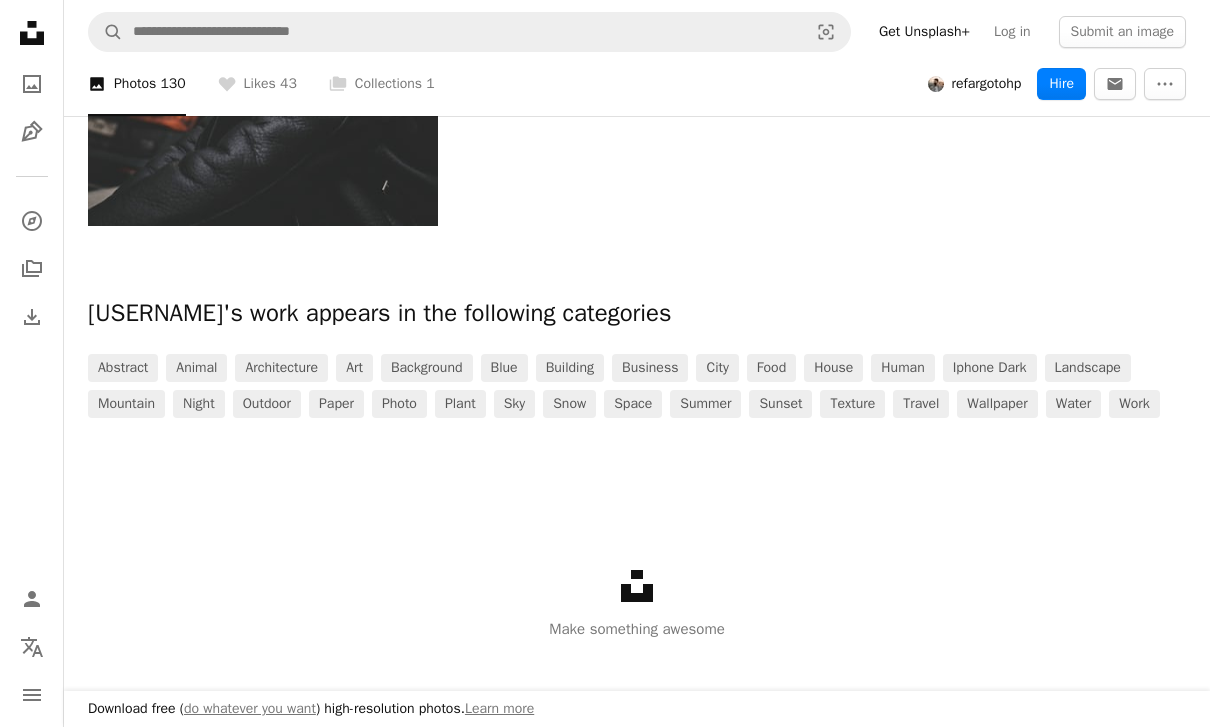 scroll, scrollTop: 21954, scrollLeft: 0, axis: vertical 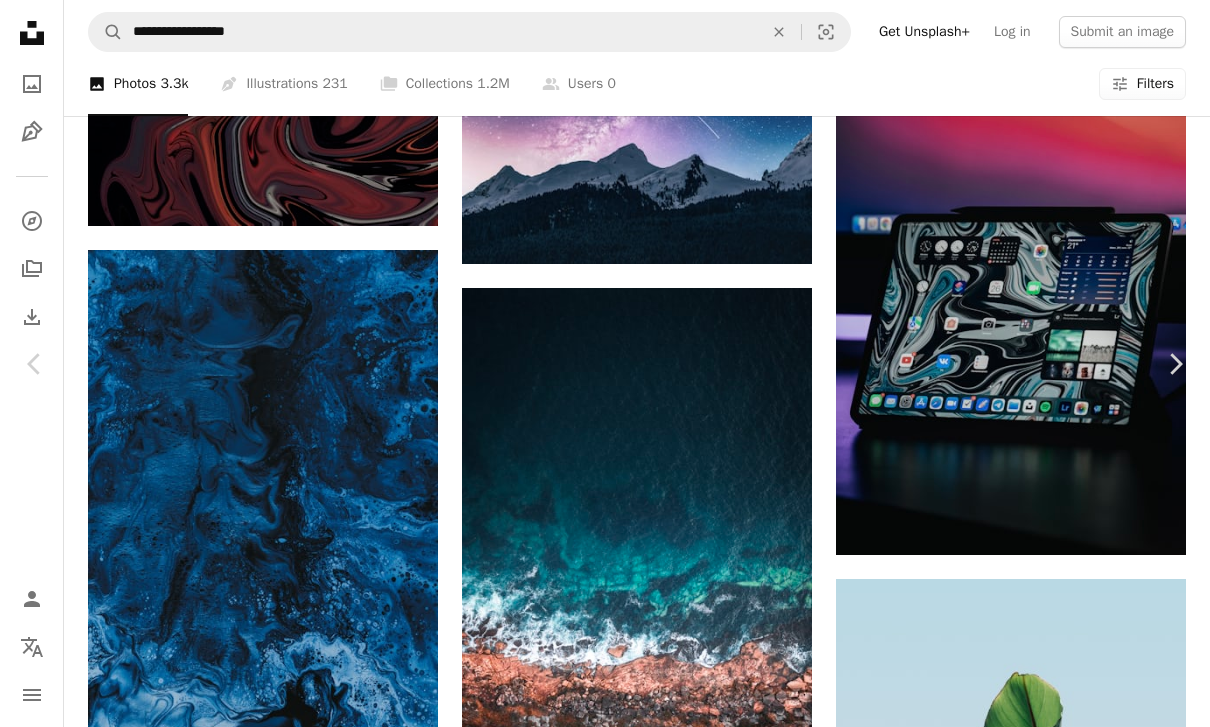 click on "ipad pro" at bounding box center (129, 5005) 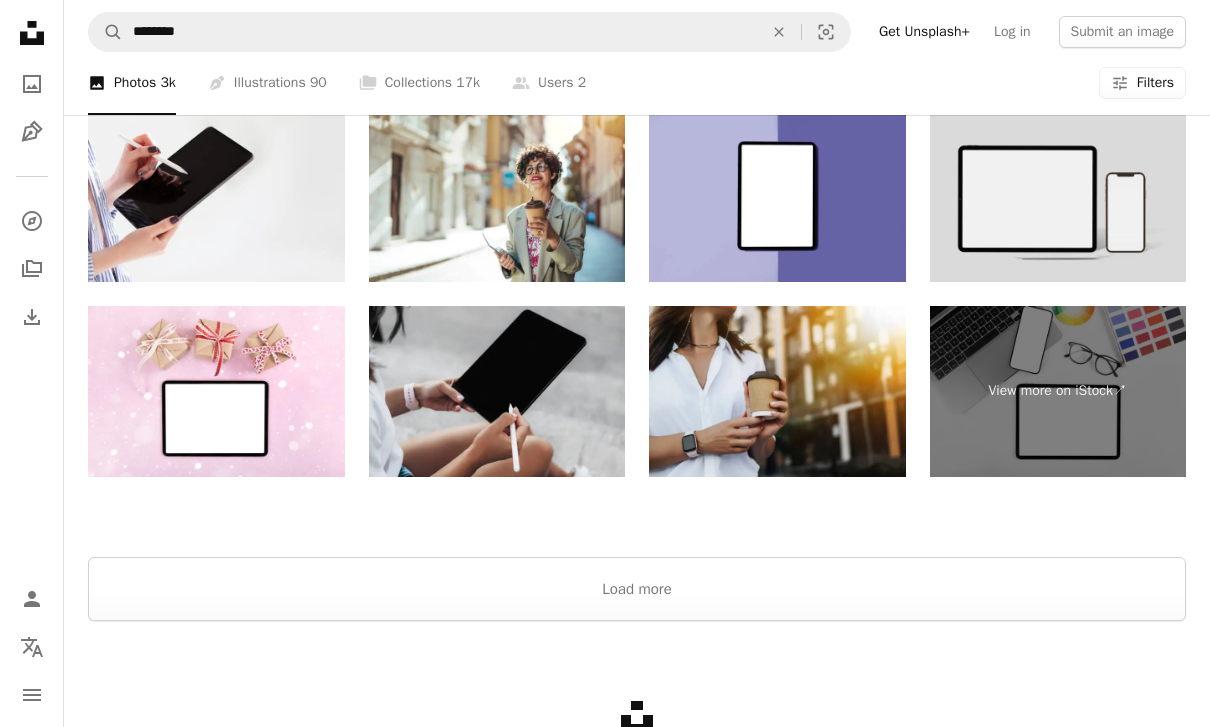 scroll, scrollTop: 4132, scrollLeft: 0, axis: vertical 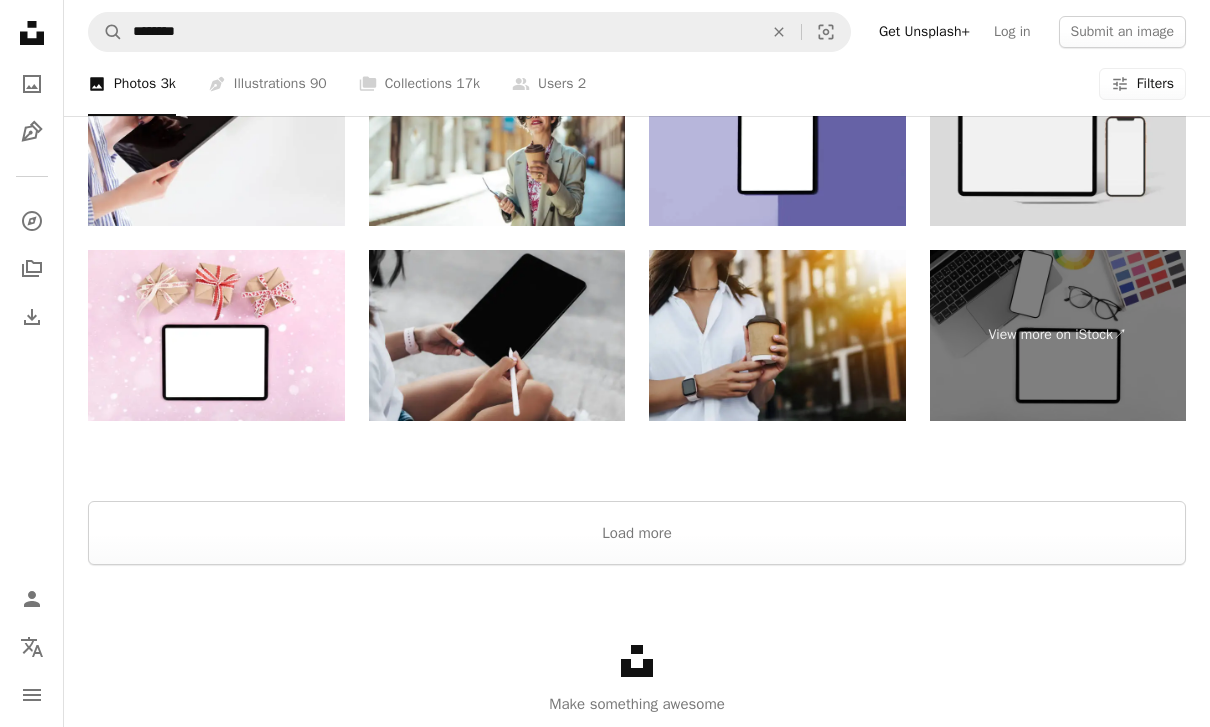 click on "Load more" at bounding box center (637, 533) 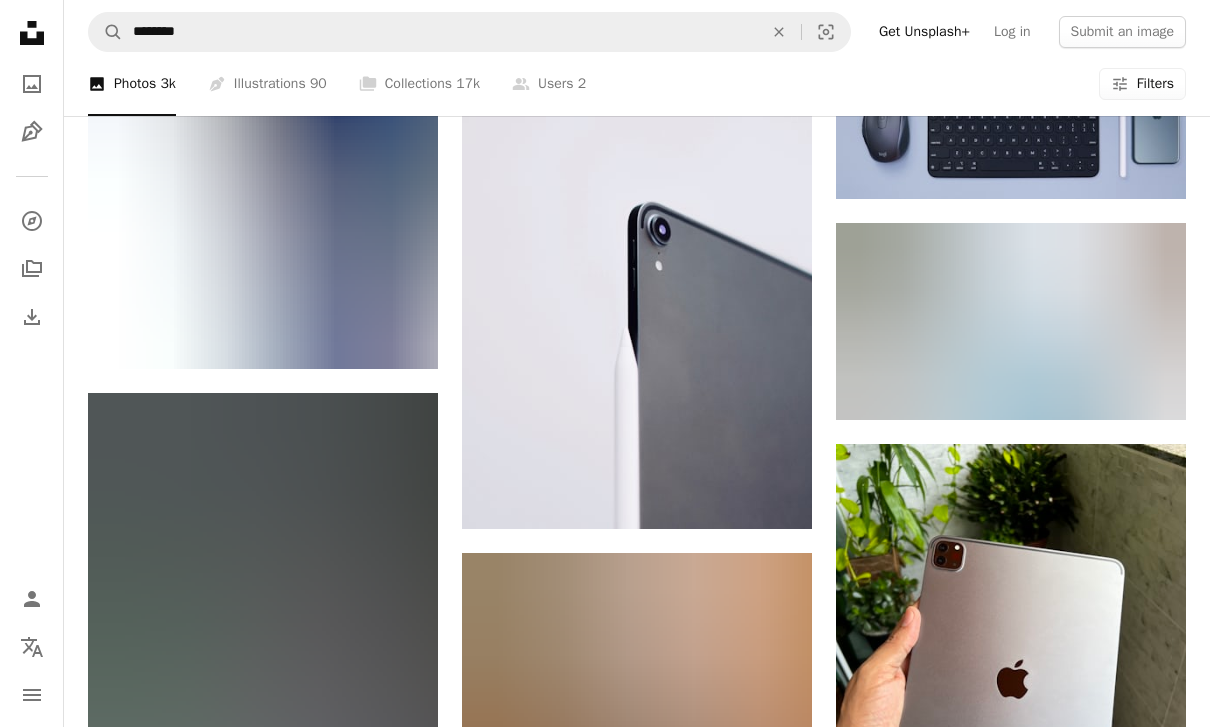 scroll, scrollTop: 11163, scrollLeft: 0, axis: vertical 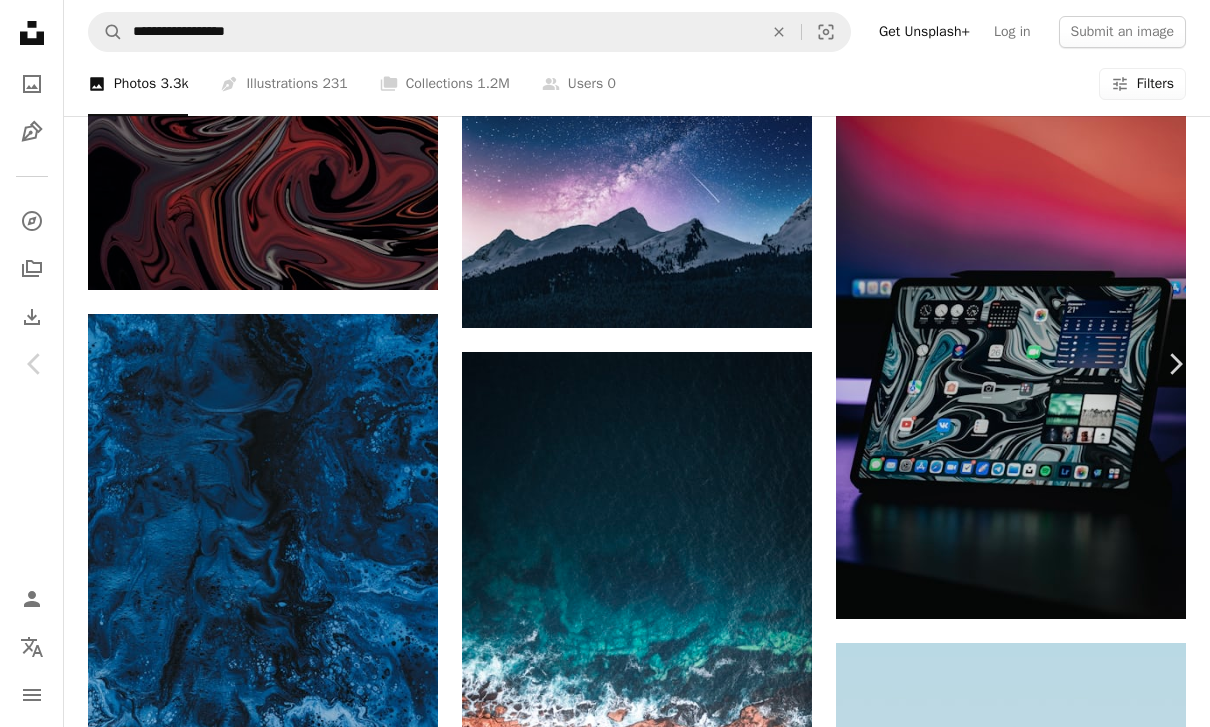 click on "An X shape Chevron left Chevron right [USERNAME] Available for hire A checkmark inside of a circle A heart A plus sign Edit image   Plus sign for Unsplash+ Download free Chevron down Zoom in Views 6,185,375 Downloads 64,109 Featured in Photos ,  Textures A forward-right arrow Share Info icon Info More Actions Calendar outlined Published on  August 30, 2019 Camera Canon, EOS 70D Safety Free to use under the  Unsplash License wallpaper texture black aesthetic dark pattern red modern liquid background abstract art painting grey modern art graphics floral design Backgrounds Browse premium related images on iStock  |  Save 20% with code UNSPLASH20 View more on iStock  ↗ Related images A heart A plus sign [FIRST] Arrow pointing down A heart A plus sign [FIRST] Available for hire A checkmark inside of a circle Arrow pointing down A heart A plus sign A heart" at bounding box center [605, 4183] 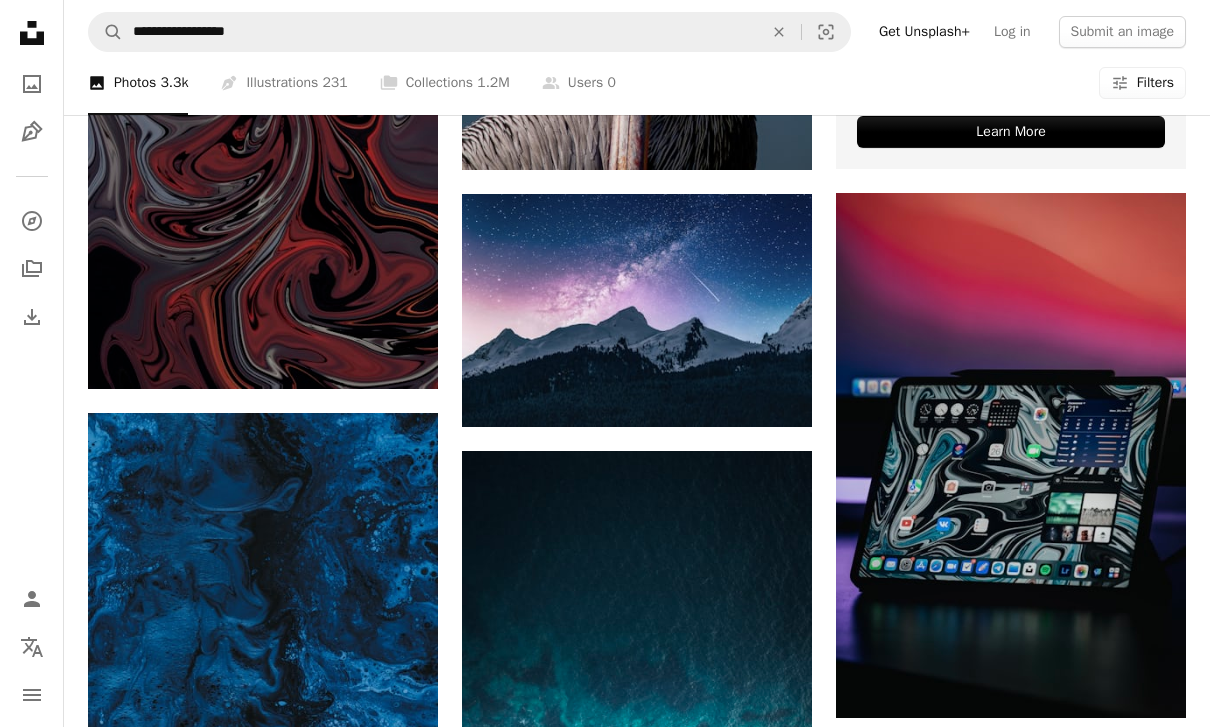 scroll, scrollTop: 10367, scrollLeft: 0, axis: vertical 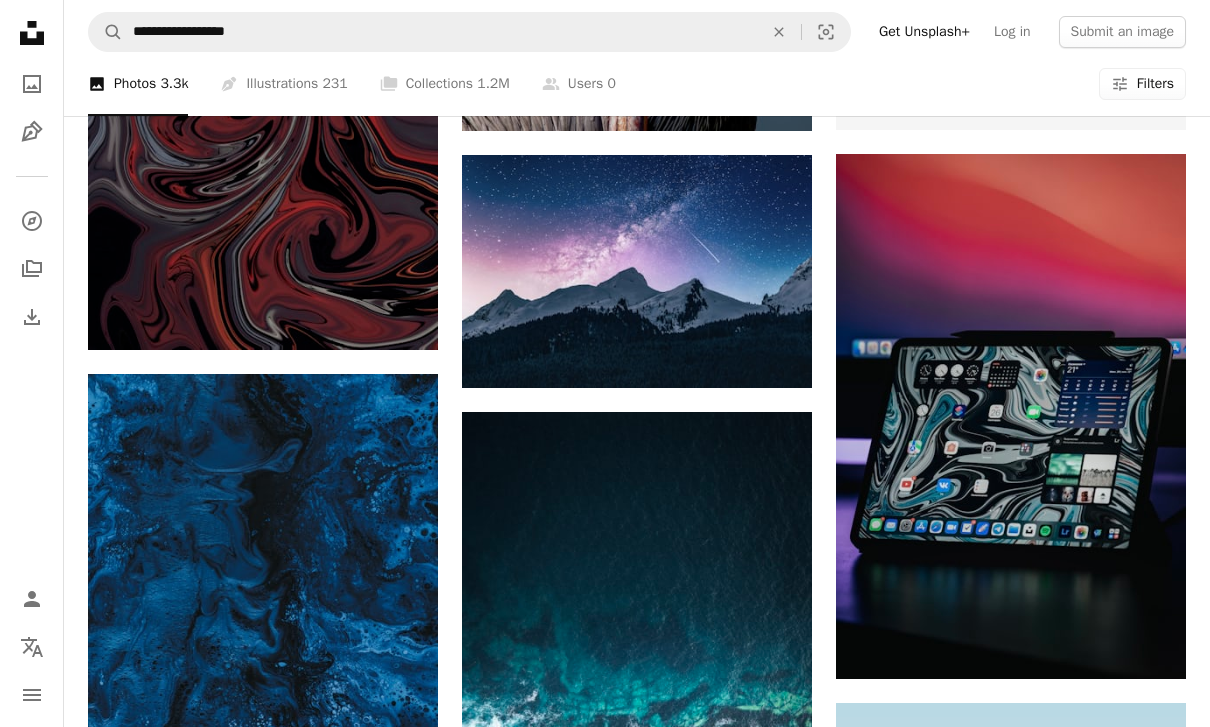 click on "Pen Tool Illustrations   231" at bounding box center [283, 84] 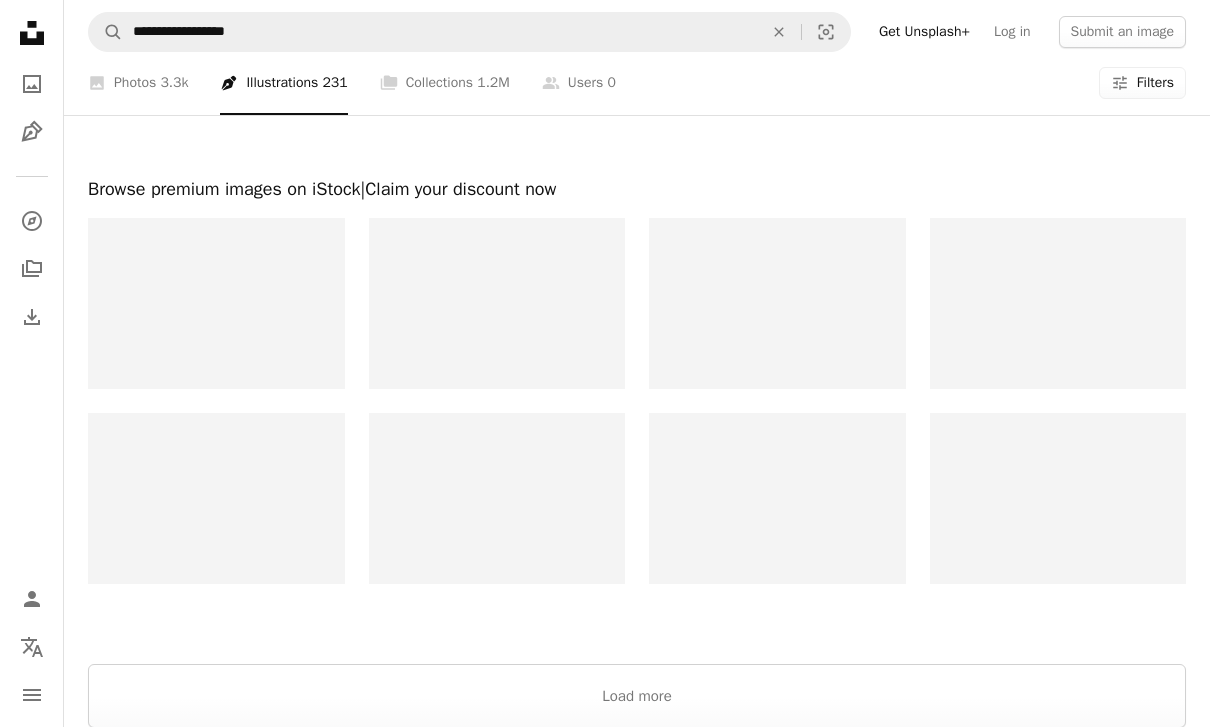 scroll, scrollTop: 3441, scrollLeft: 0, axis: vertical 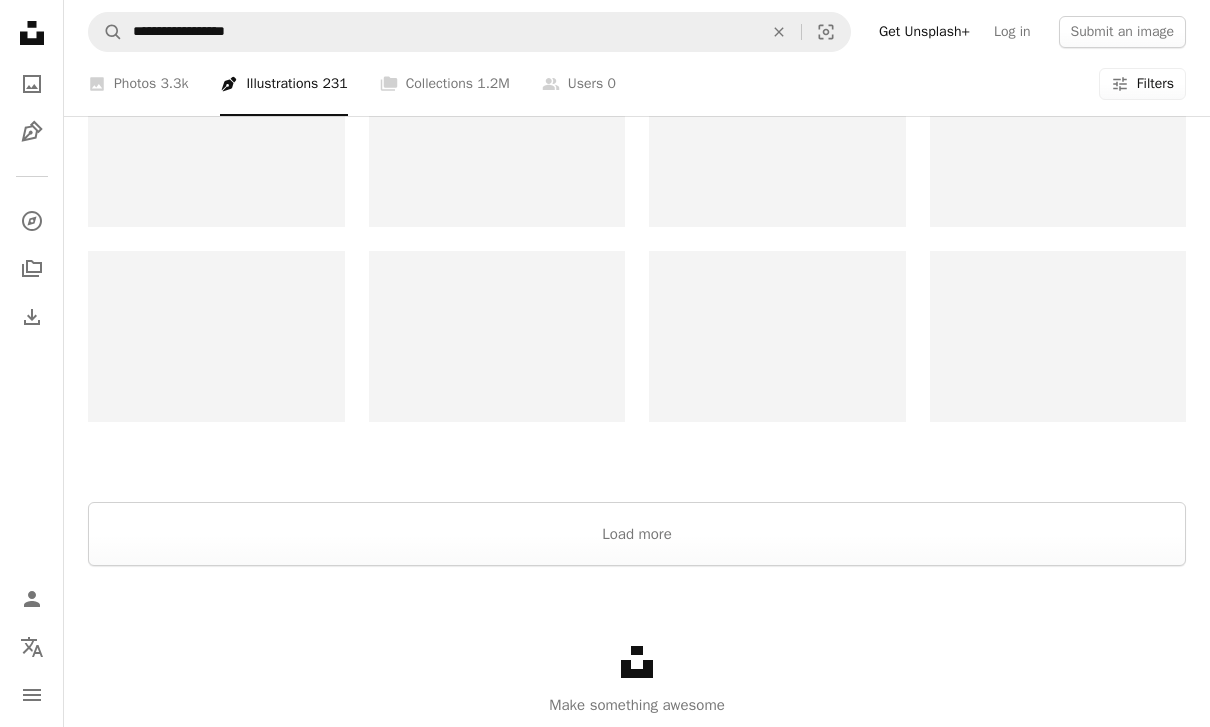 click on "Load more" at bounding box center [637, 534] 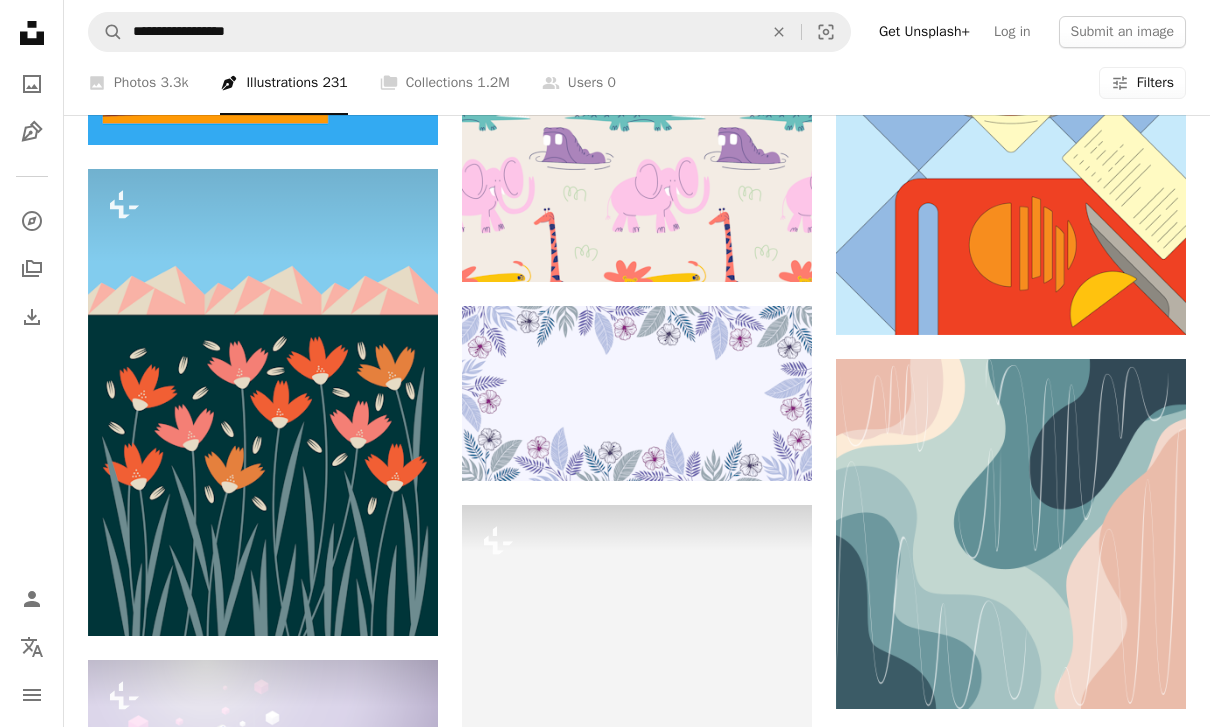 scroll, scrollTop: 34687, scrollLeft: 0, axis: vertical 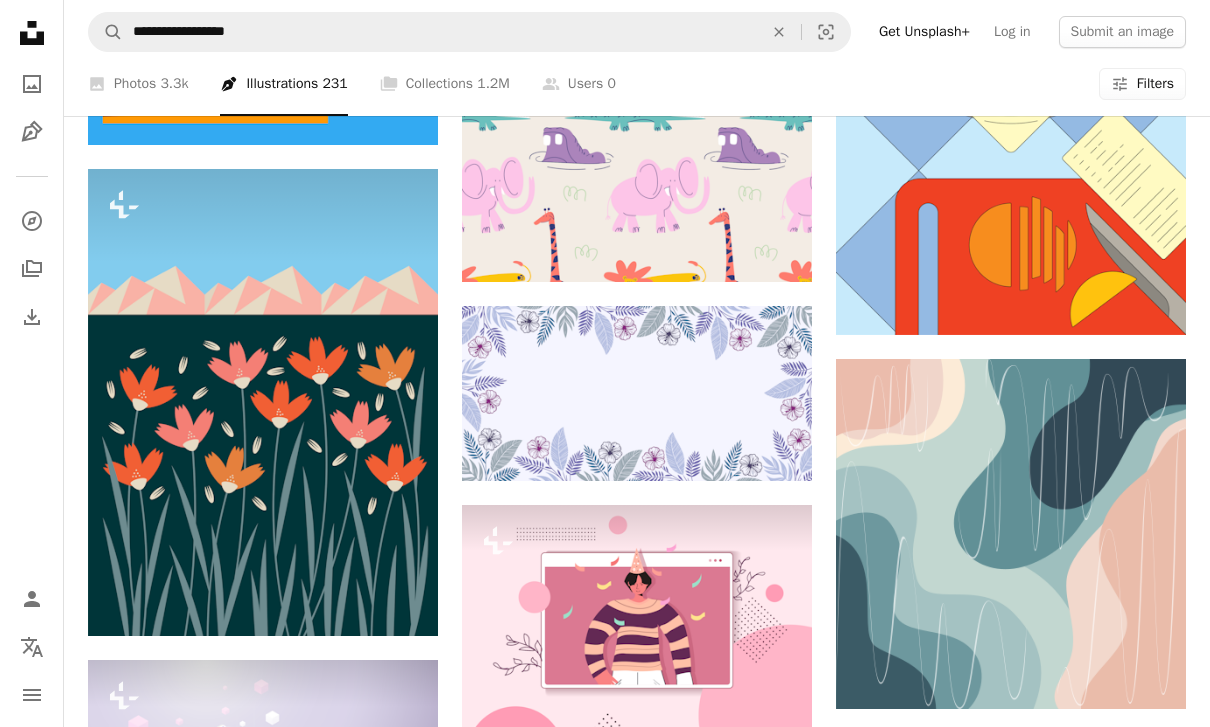 click on "A stack of folders Collections   1.2M" at bounding box center [445, 84] 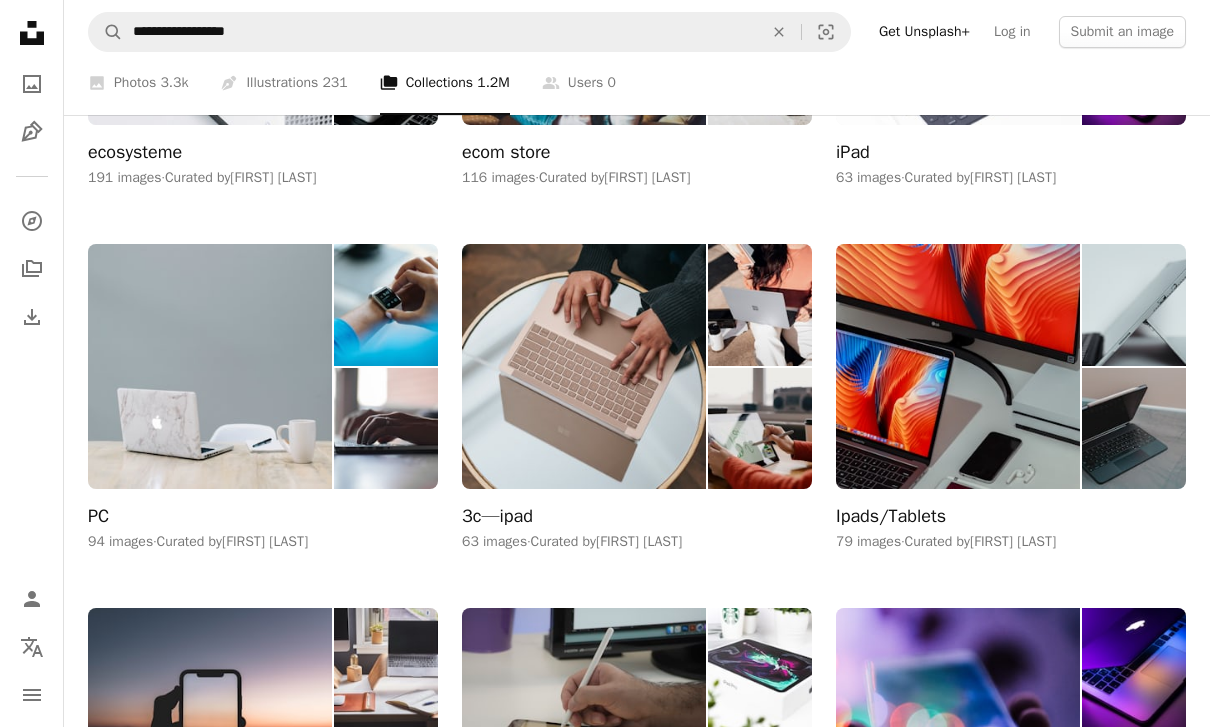 scroll, scrollTop: 1722, scrollLeft: 0, axis: vertical 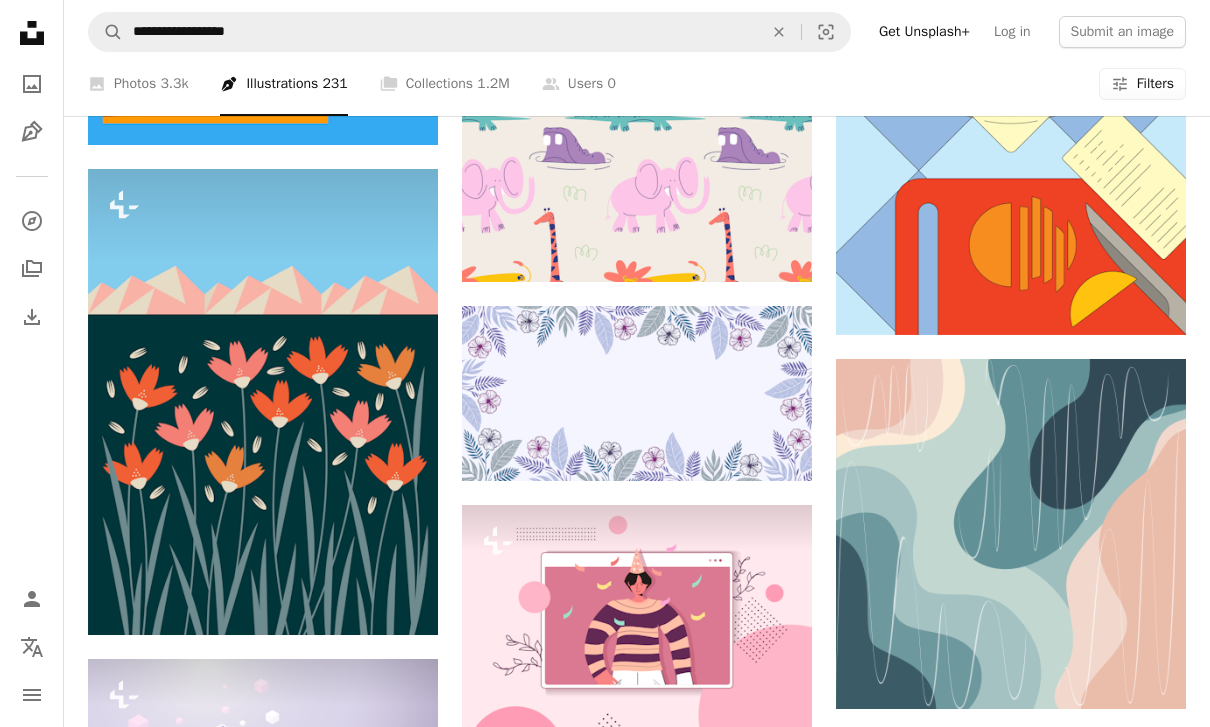 click on "A photo Photos   3.3k" at bounding box center [138, 84] 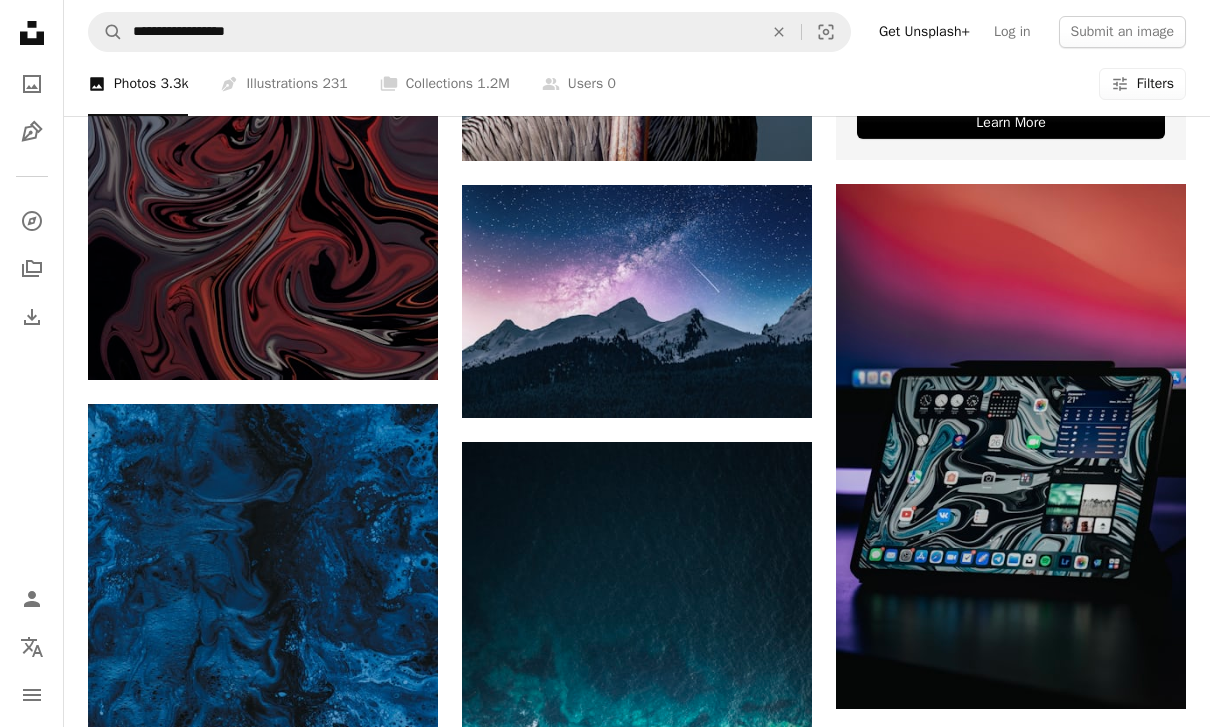 scroll, scrollTop: 10364, scrollLeft: 0, axis: vertical 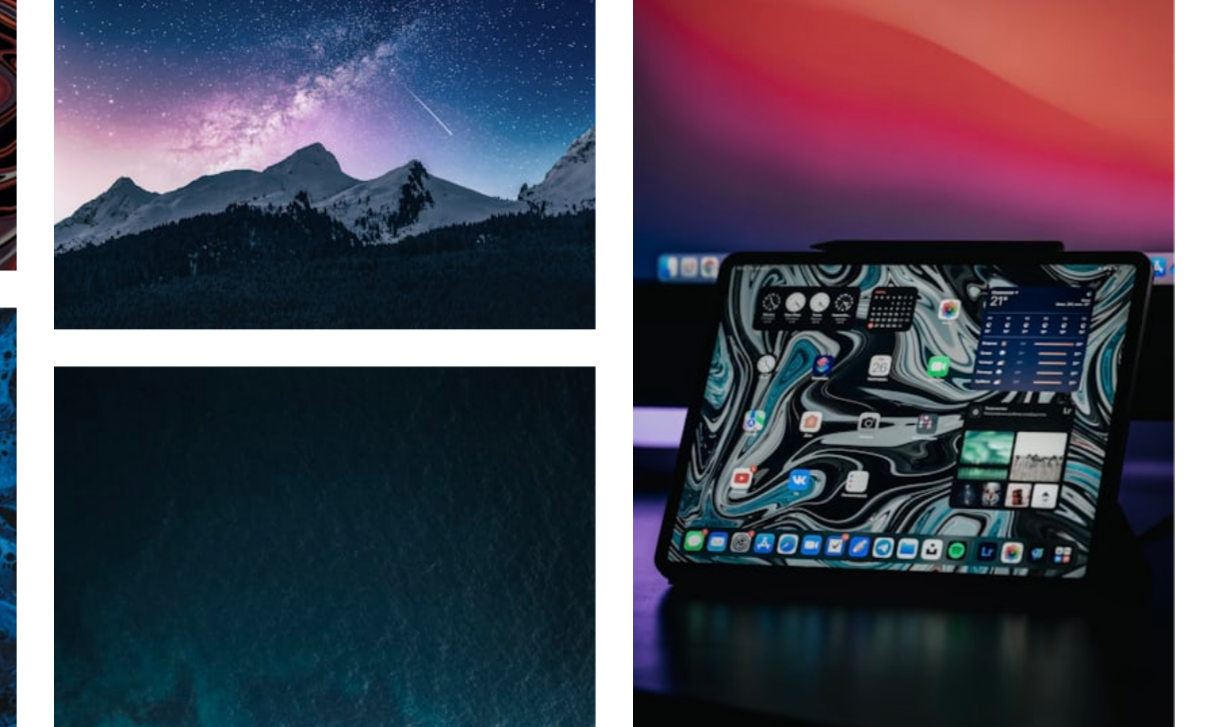 click at bounding box center (1011, 419) 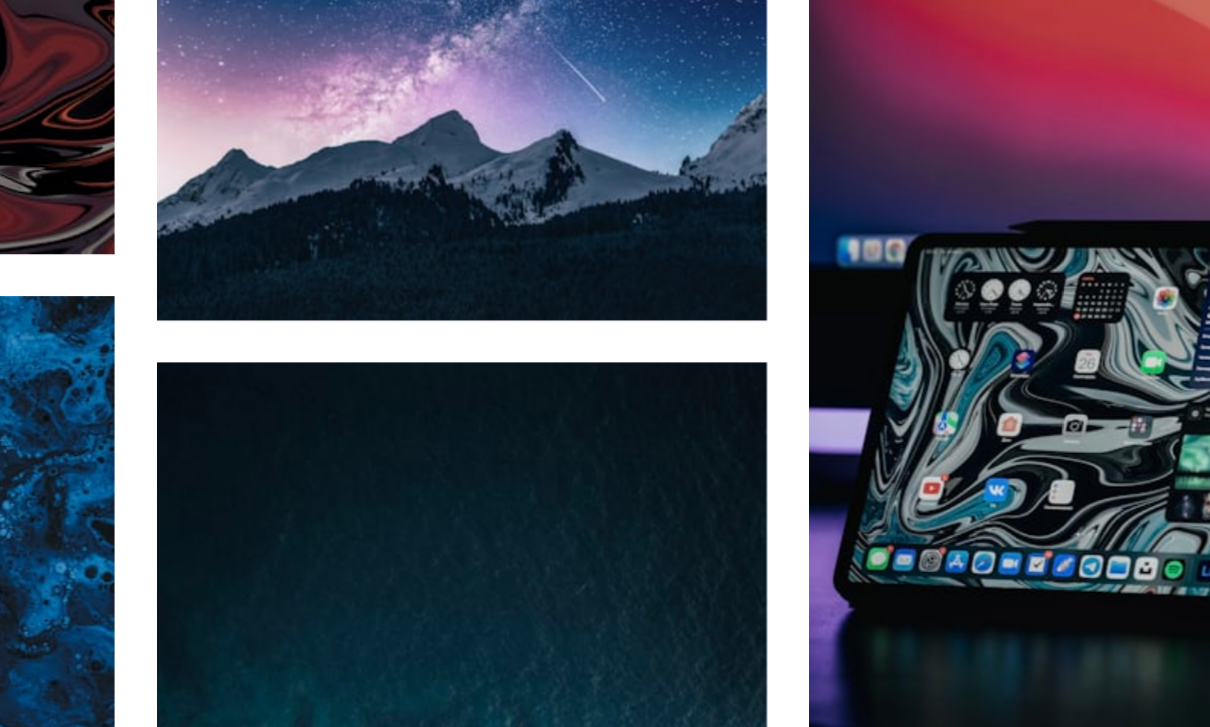 click at bounding box center [597, 5147] 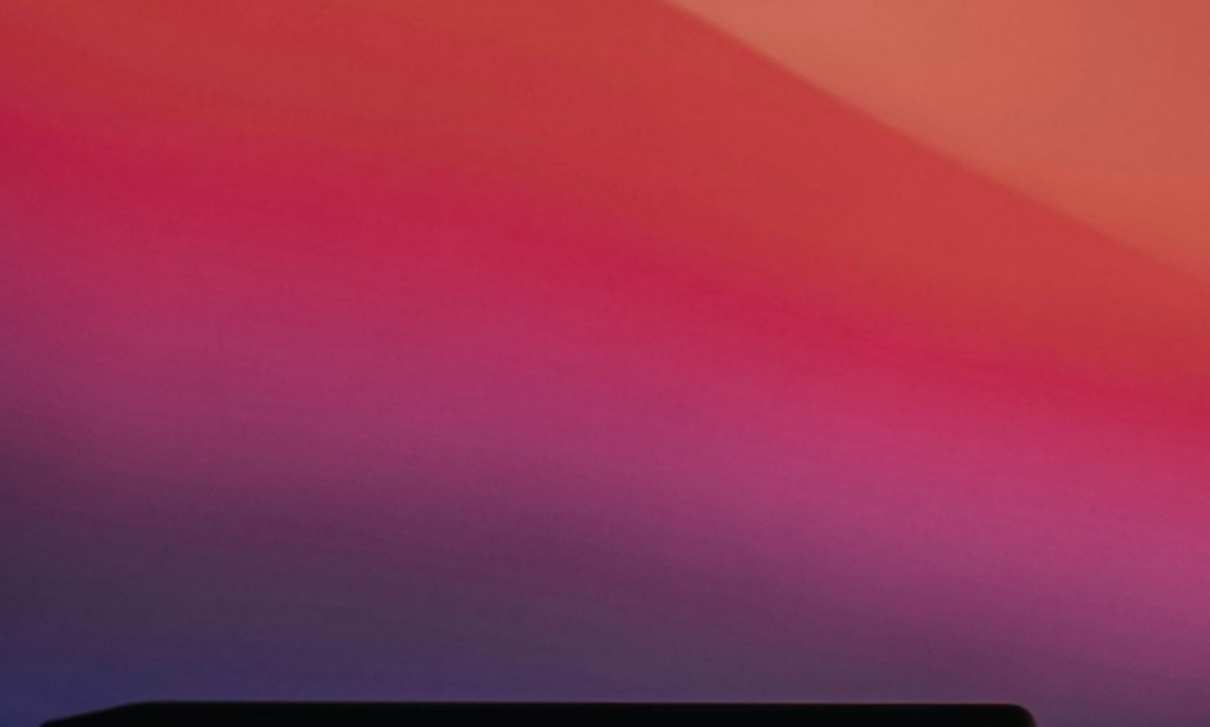 scroll, scrollTop: 681, scrollLeft: 0, axis: vertical 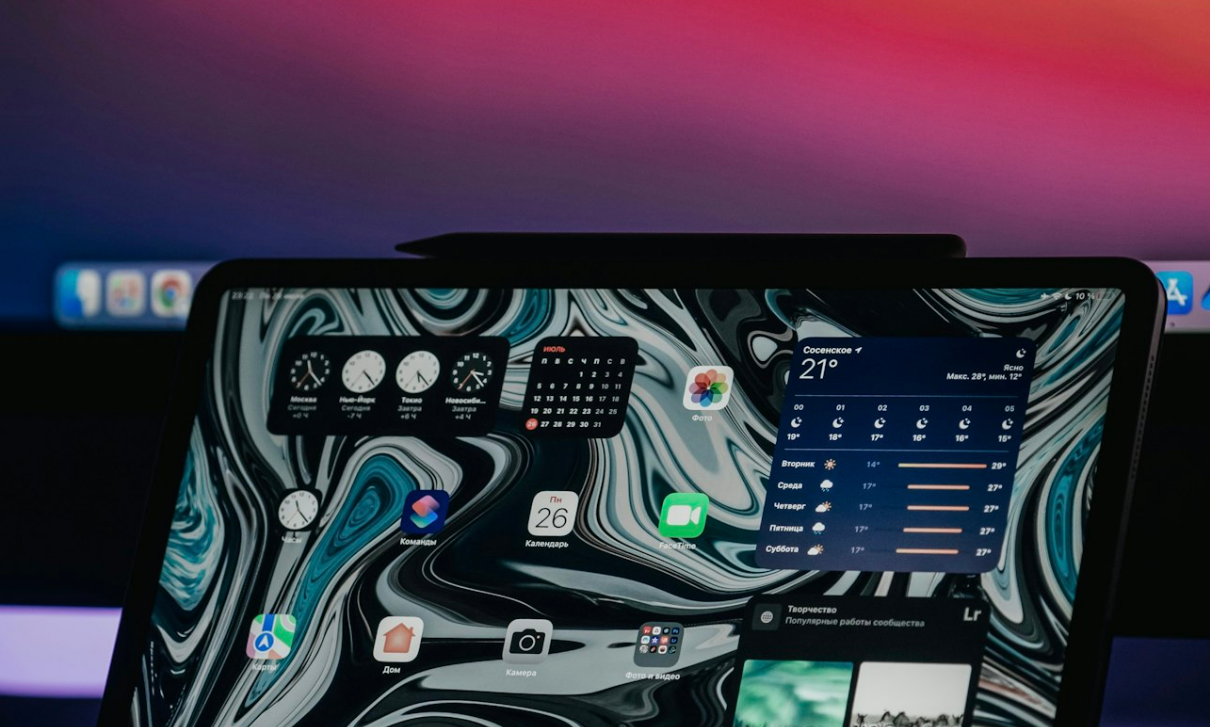 click at bounding box center (605, 531) 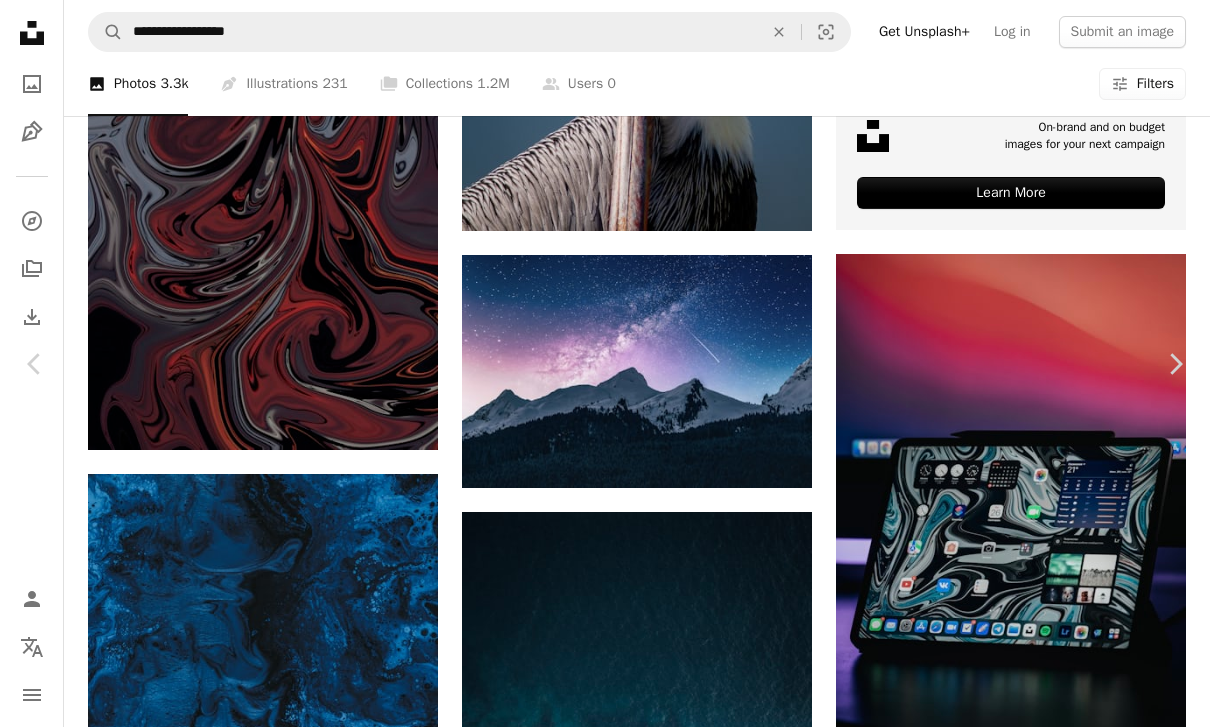 click on "Download free" at bounding box center (1011, 4913) 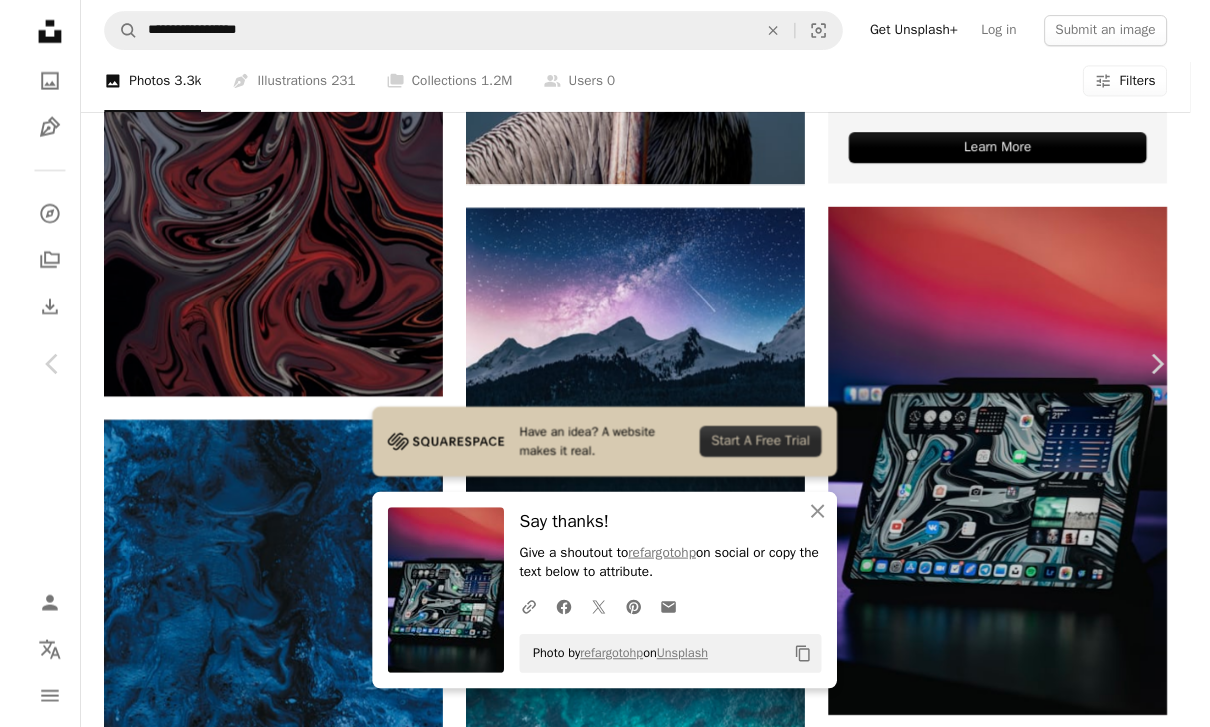 scroll, scrollTop: 10331, scrollLeft: 0, axis: vertical 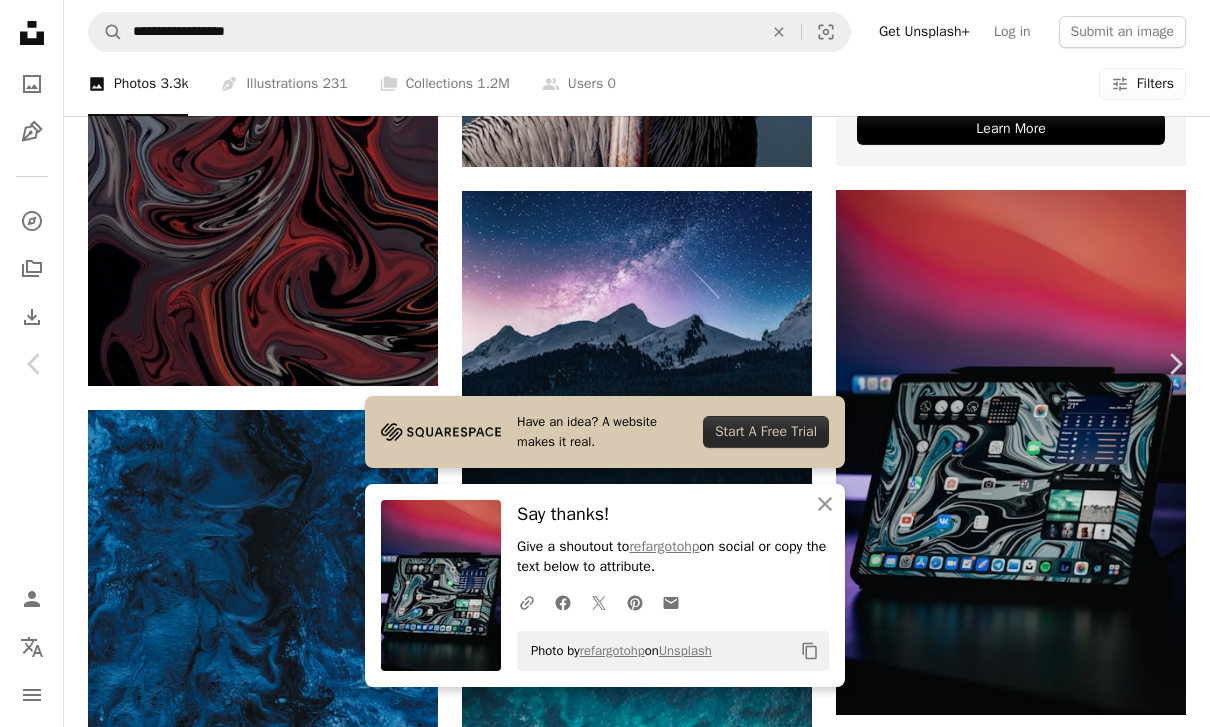 click 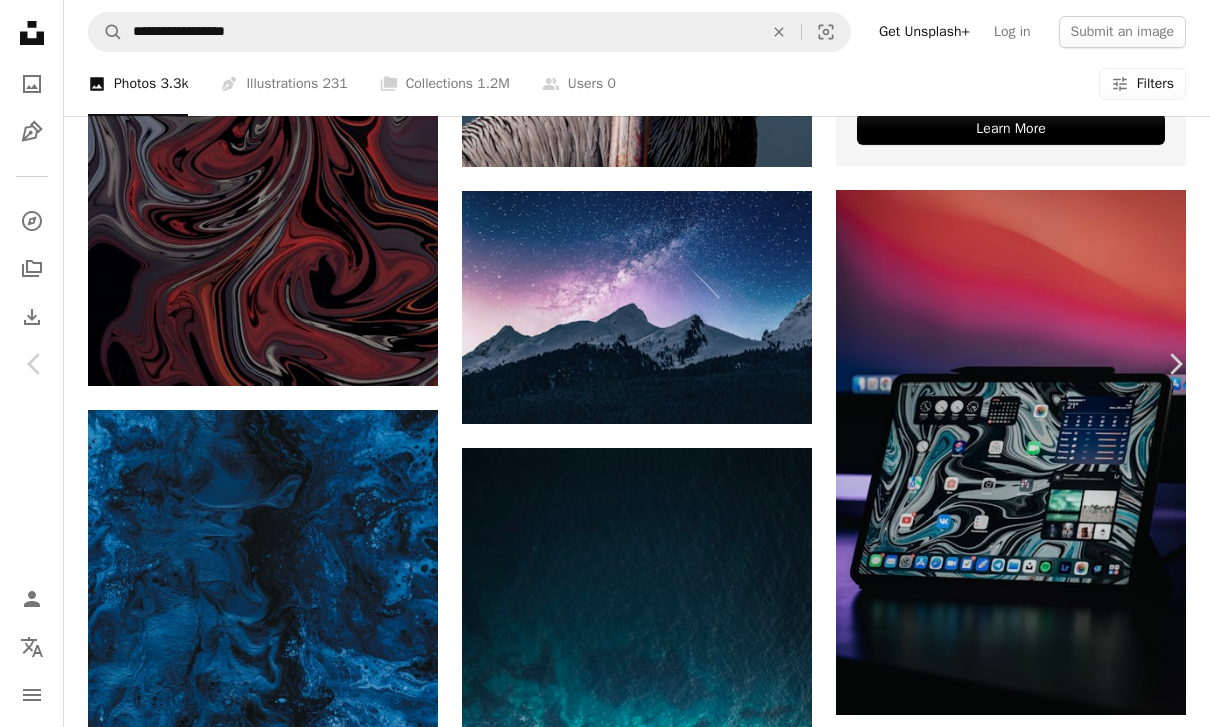 scroll, scrollTop: 14391, scrollLeft: 0, axis: vertical 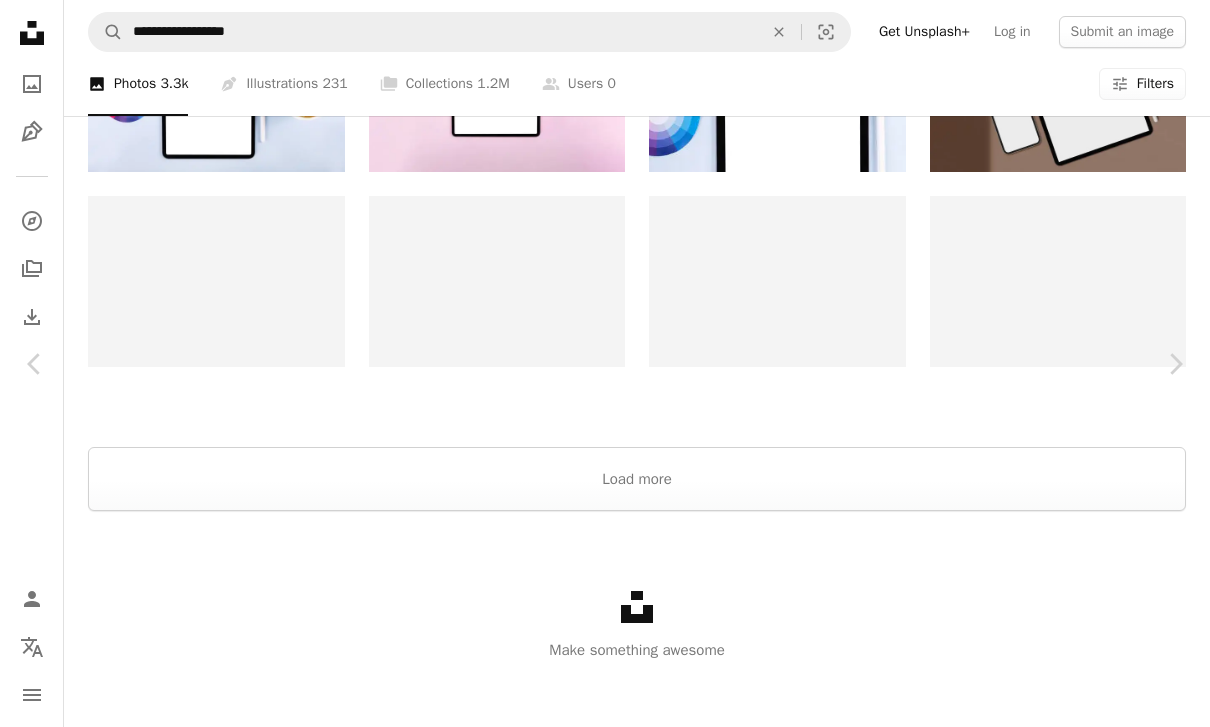 click on "Share" at bounding box center (944, 1053) 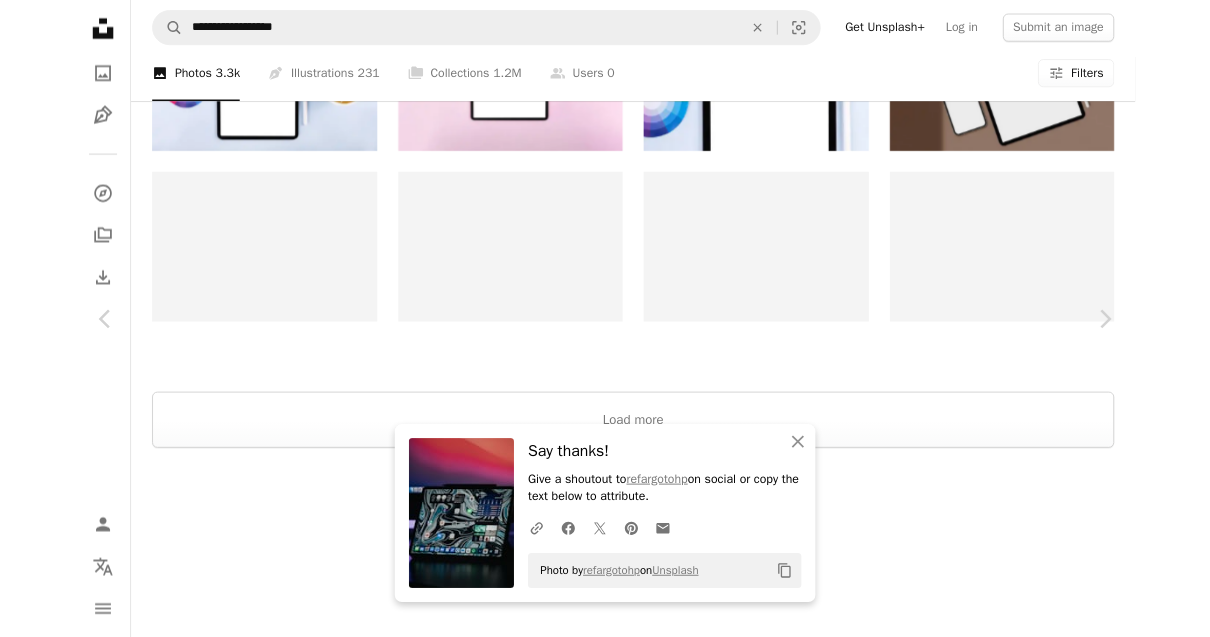 scroll, scrollTop: 0, scrollLeft: 0, axis: both 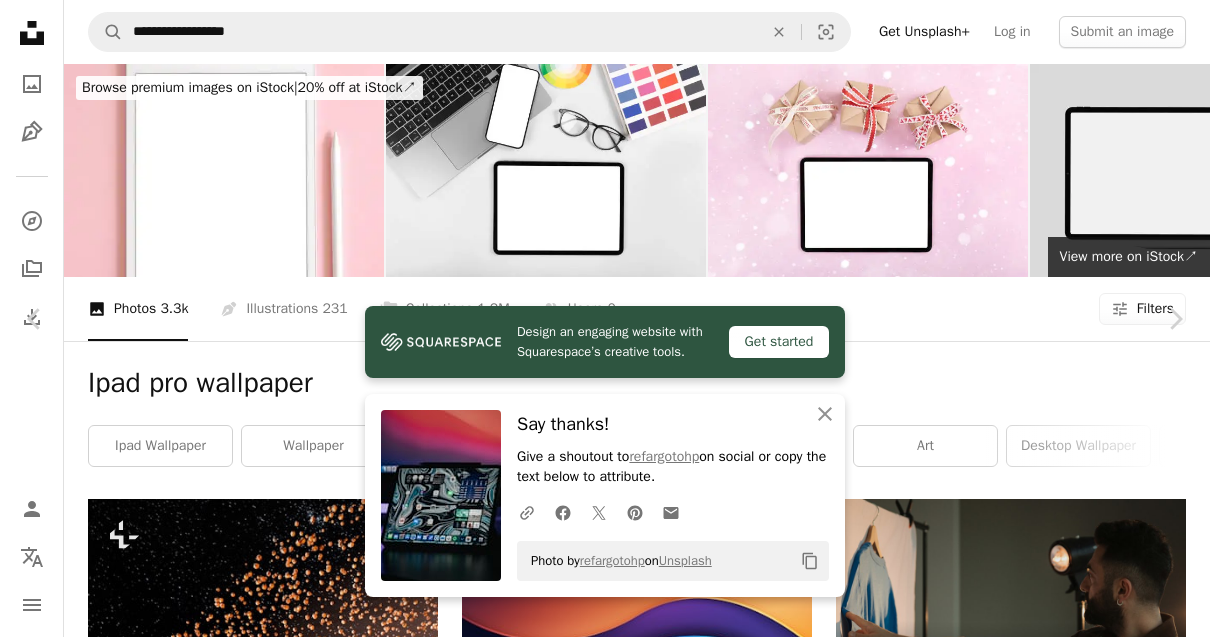 click 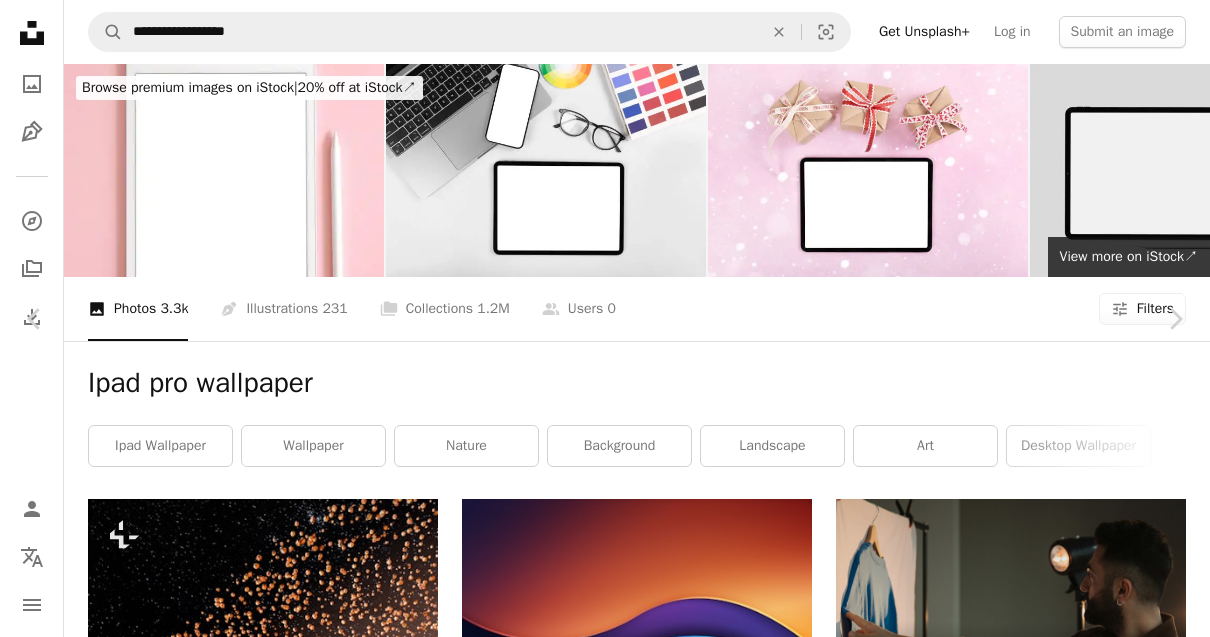click on "An X shape" at bounding box center [20, 20] 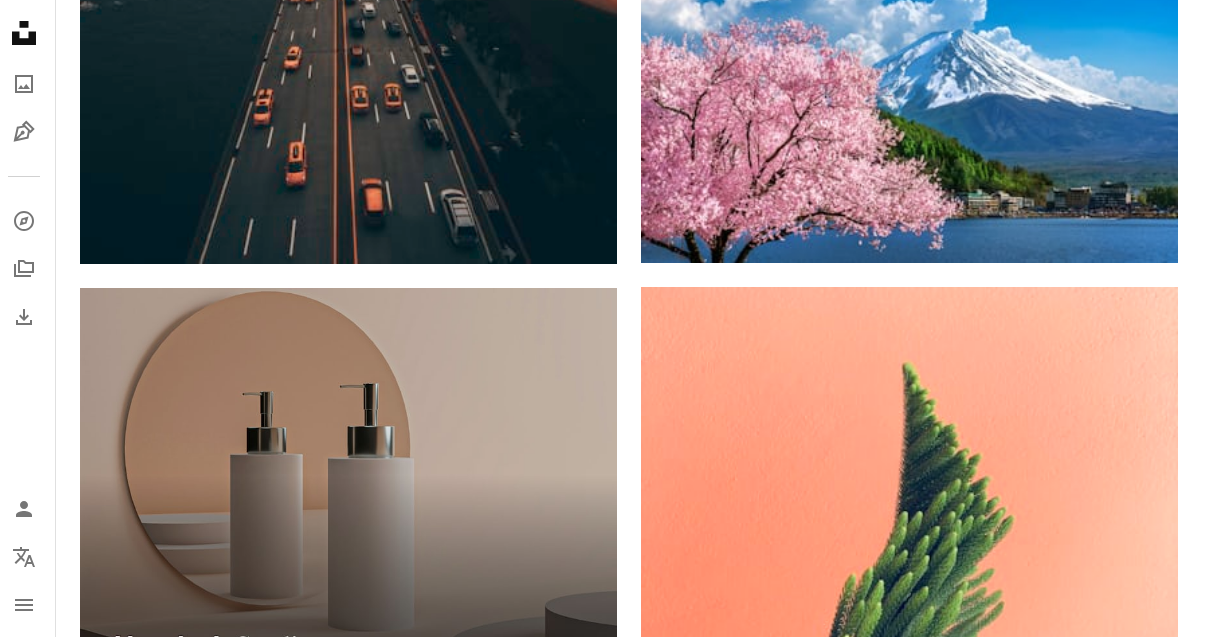 scroll, scrollTop: 10538, scrollLeft: 0, axis: vertical 